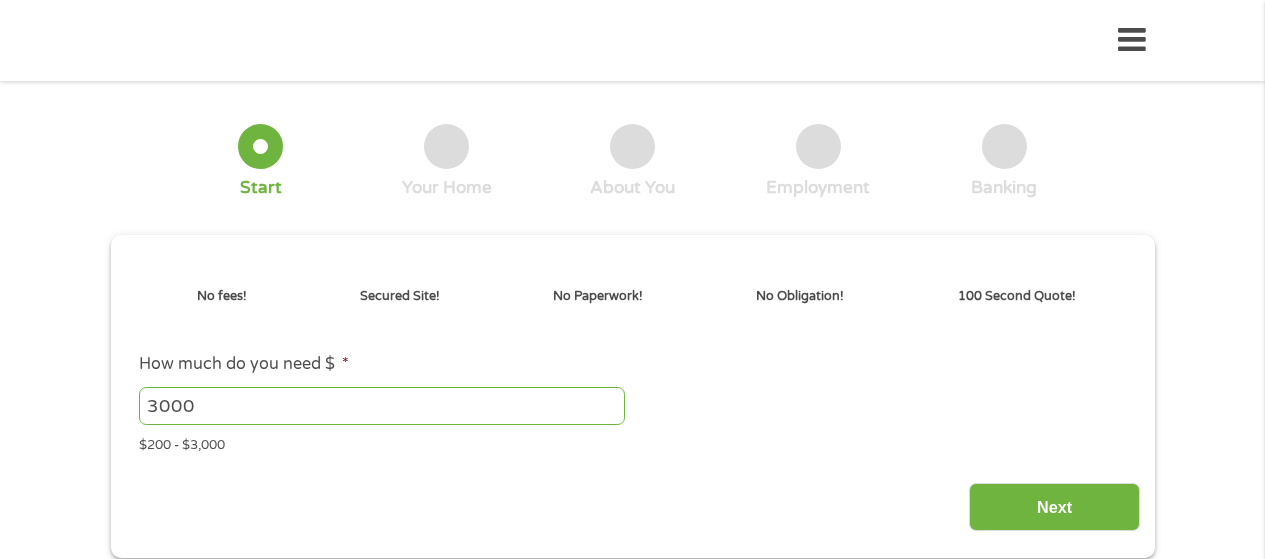 scroll, scrollTop: 0, scrollLeft: 0, axis: both 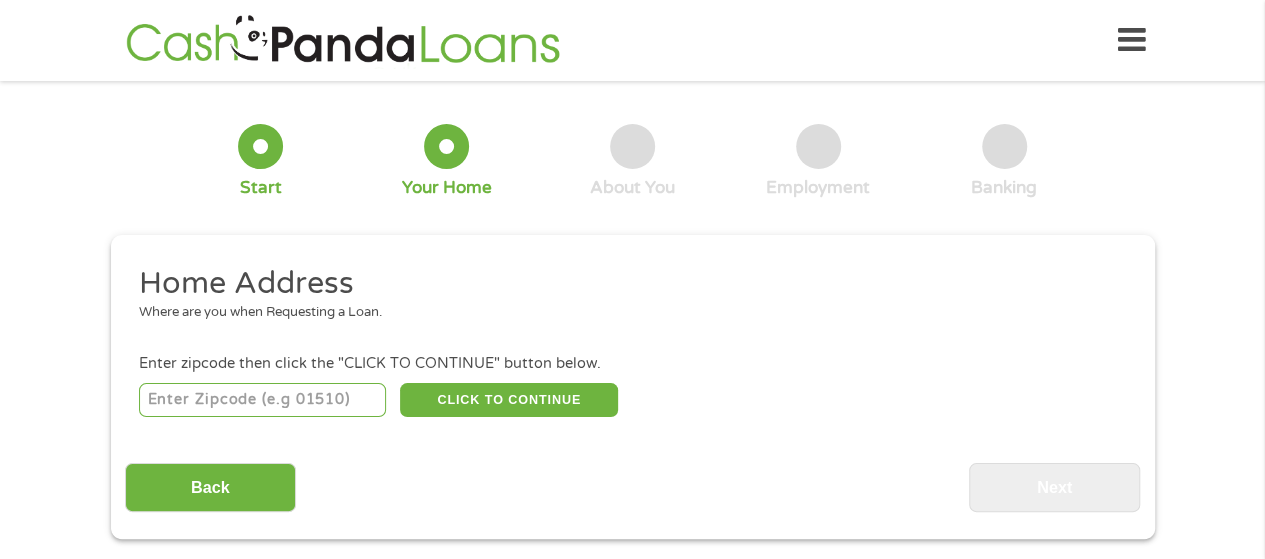 click at bounding box center [262, 400] 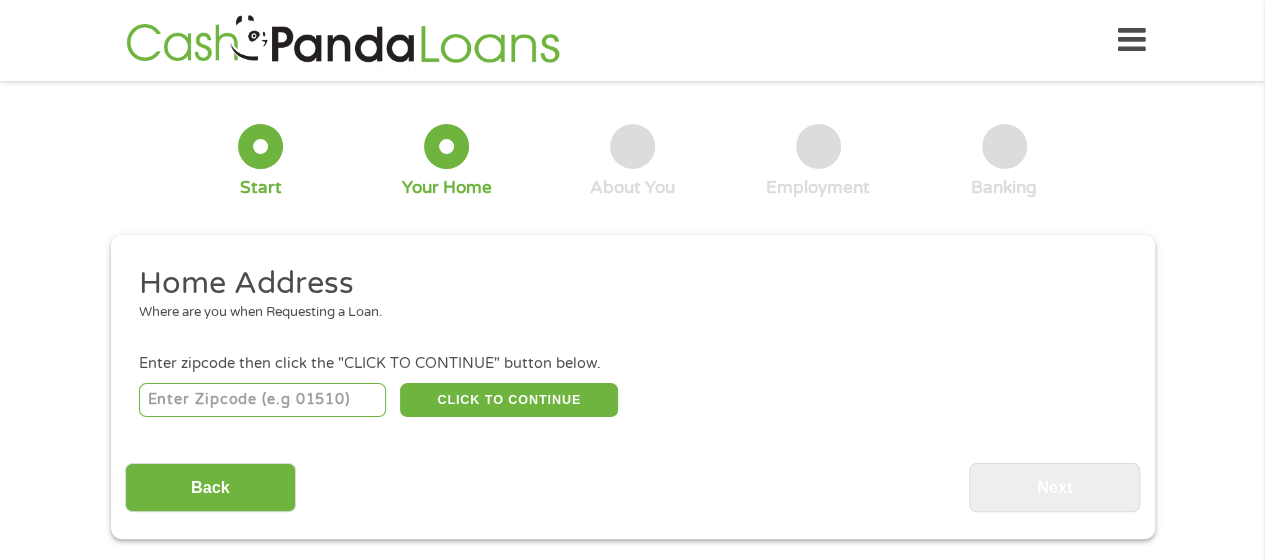 type on "[NUMBER]" 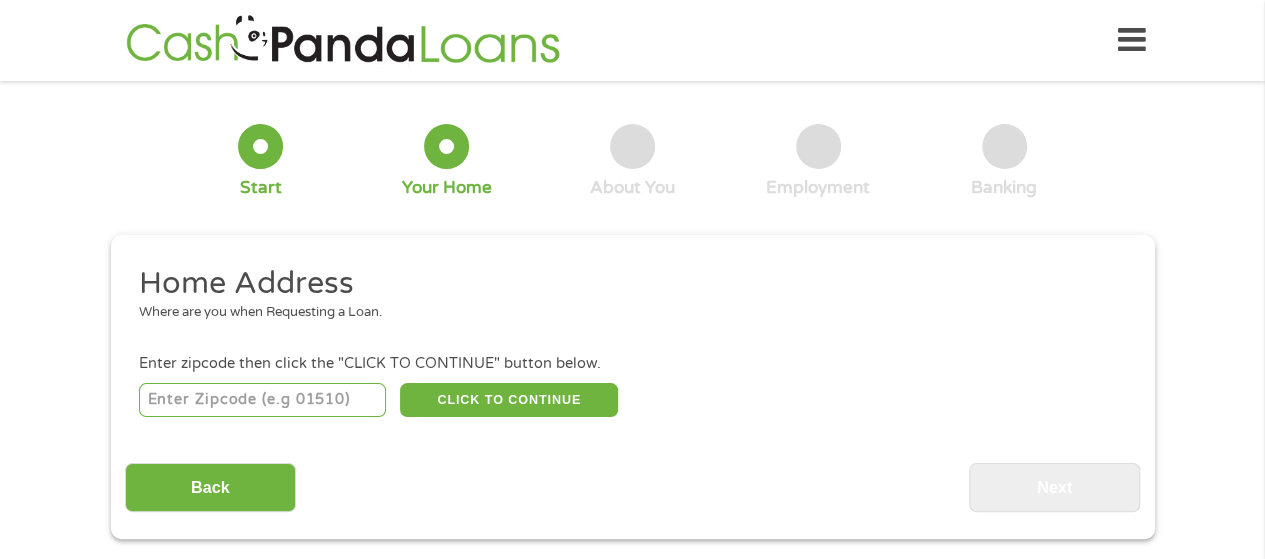 select on "California" 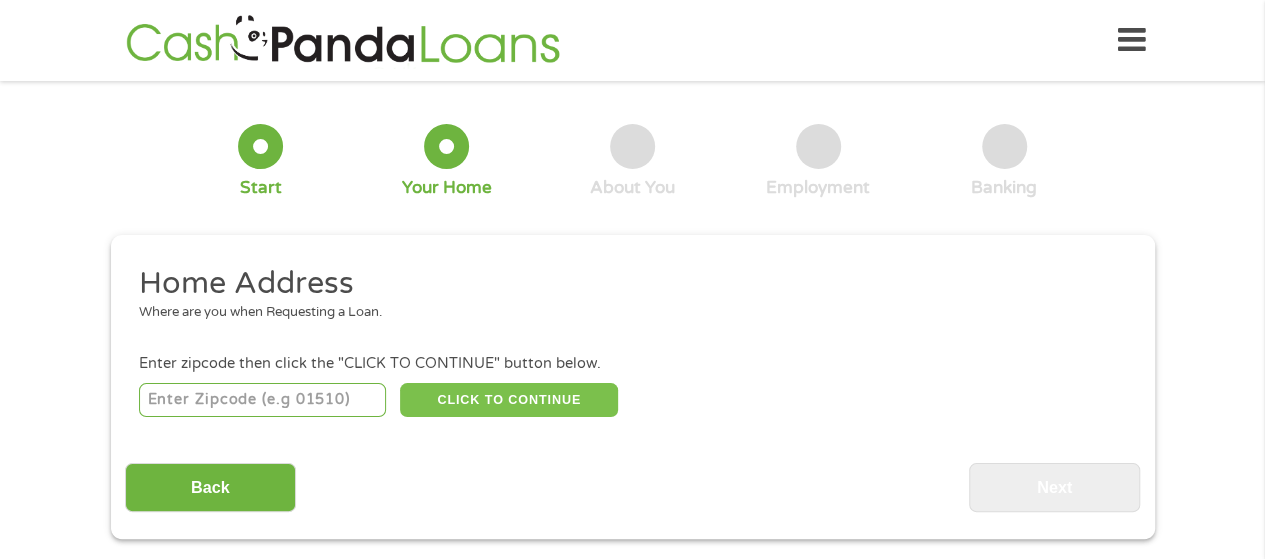 click on "CLICK TO CONTINUE" at bounding box center [509, 400] 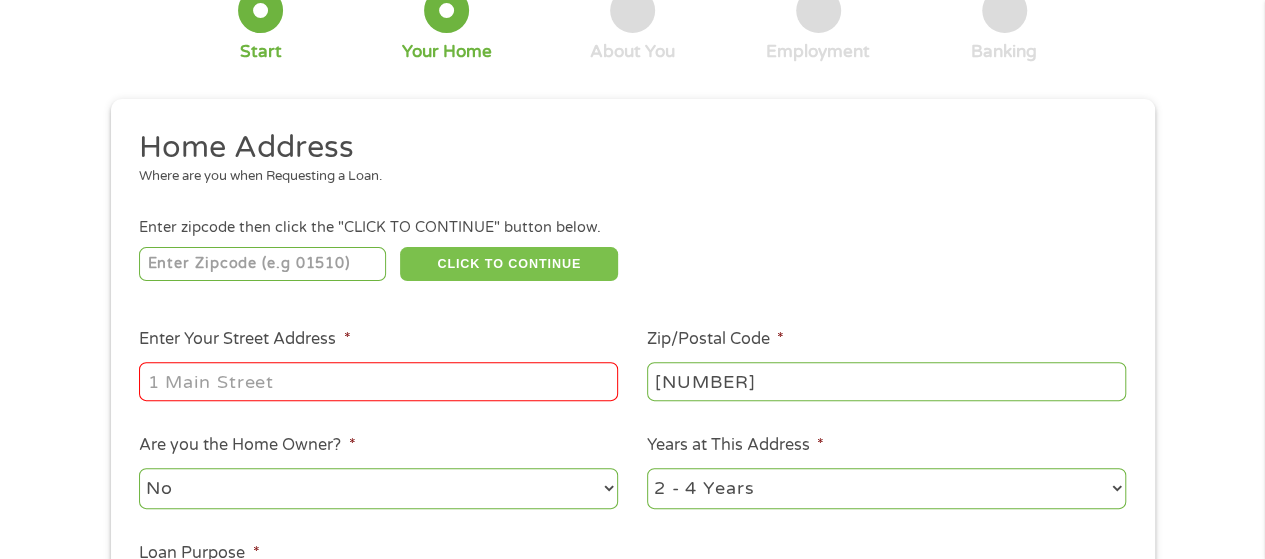 scroll, scrollTop: 200, scrollLeft: 0, axis: vertical 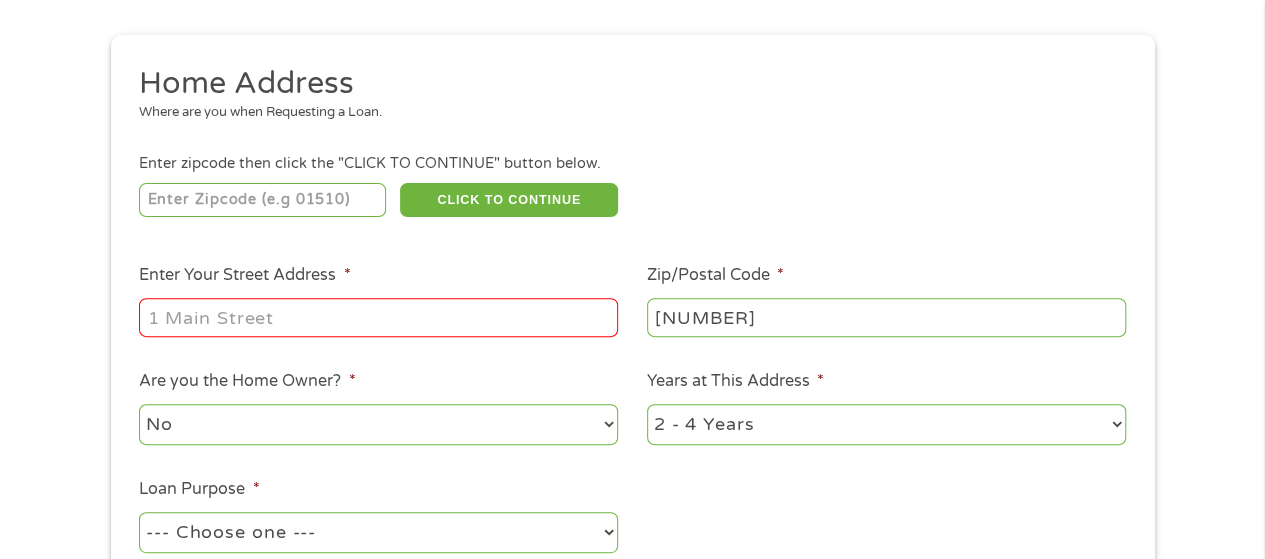 click on "Enter Your Street Address *" at bounding box center (378, 317) 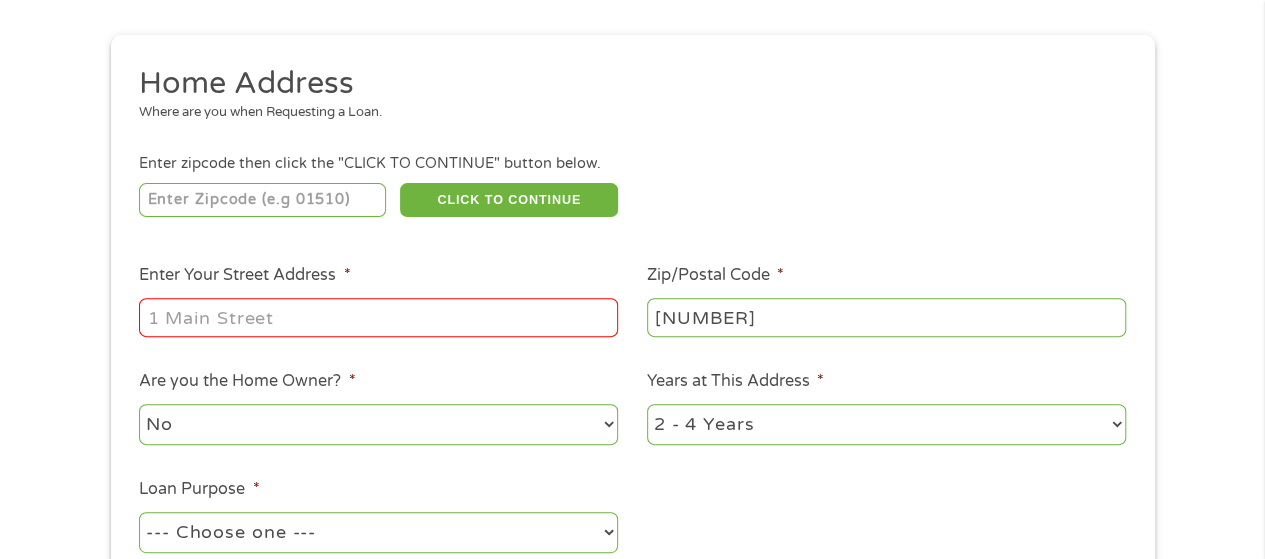 type on "[NUMBER] [STREET]" 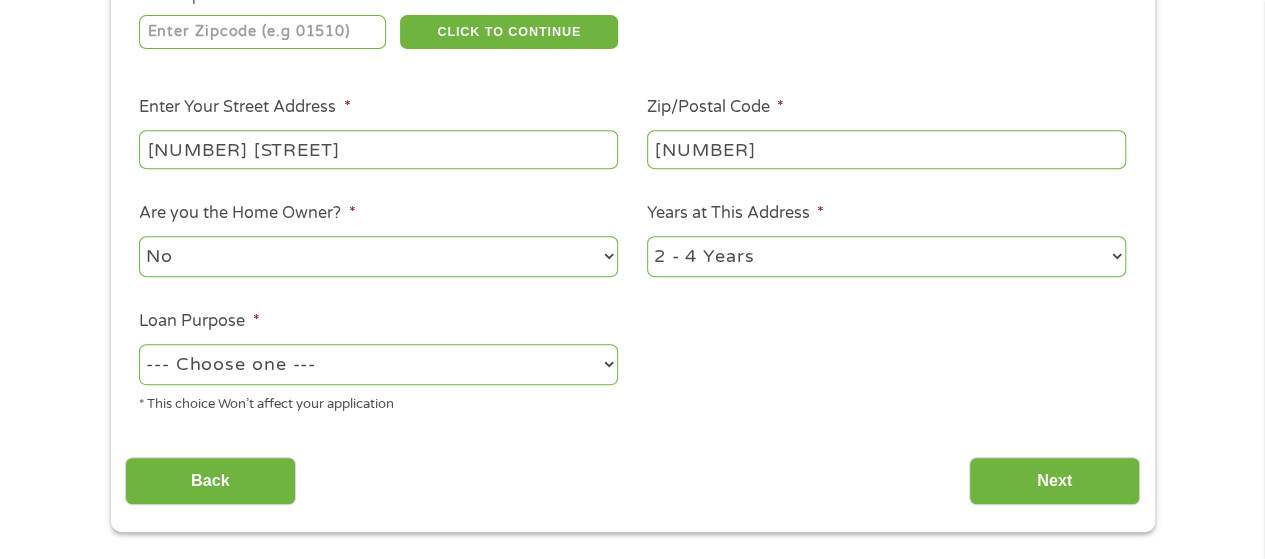 scroll, scrollTop: 400, scrollLeft: 0, axis: vertical 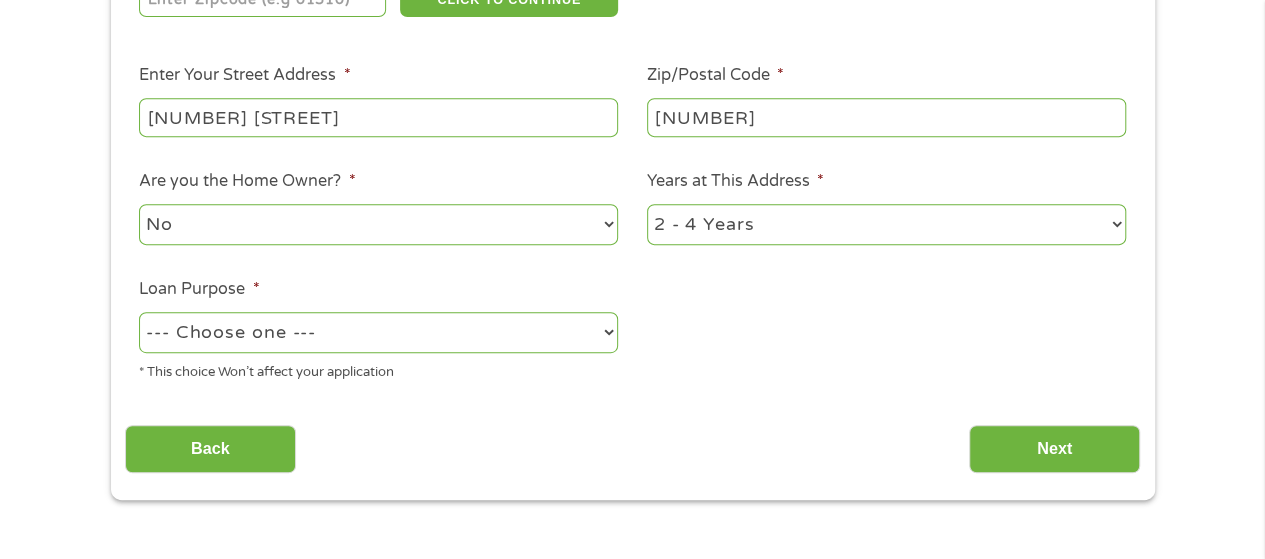 click on "--- Choose one --- Pay Bills Debt Consolidation Home Improvement Major Purchase Car Loan Short Term Cash Medical Expenses Other" at bounding box center [378, 332] 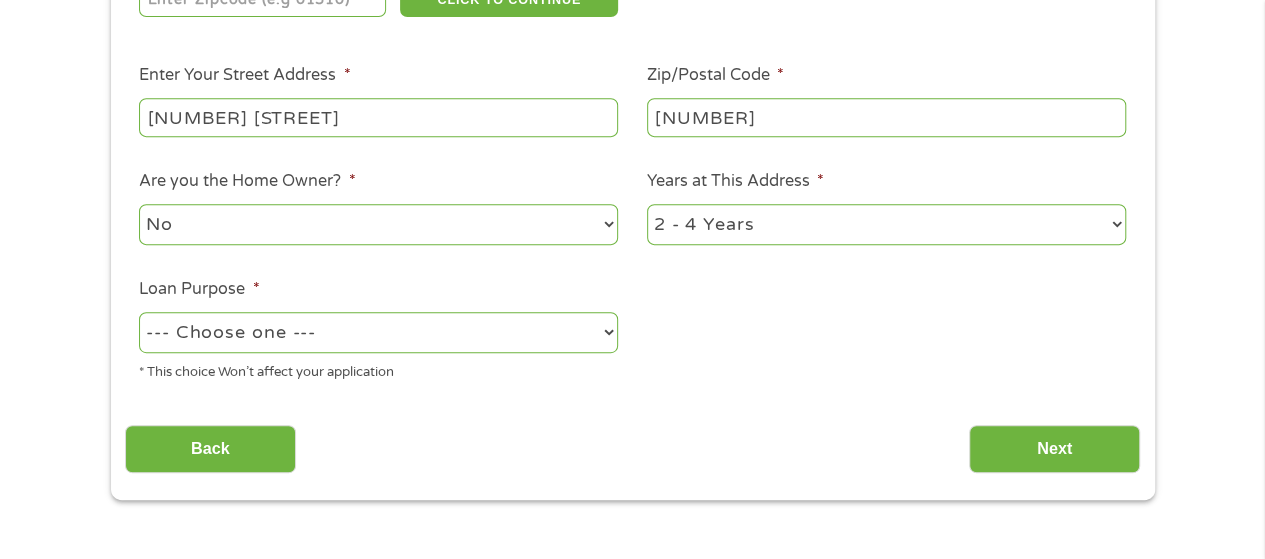 select on "majorpurchase" 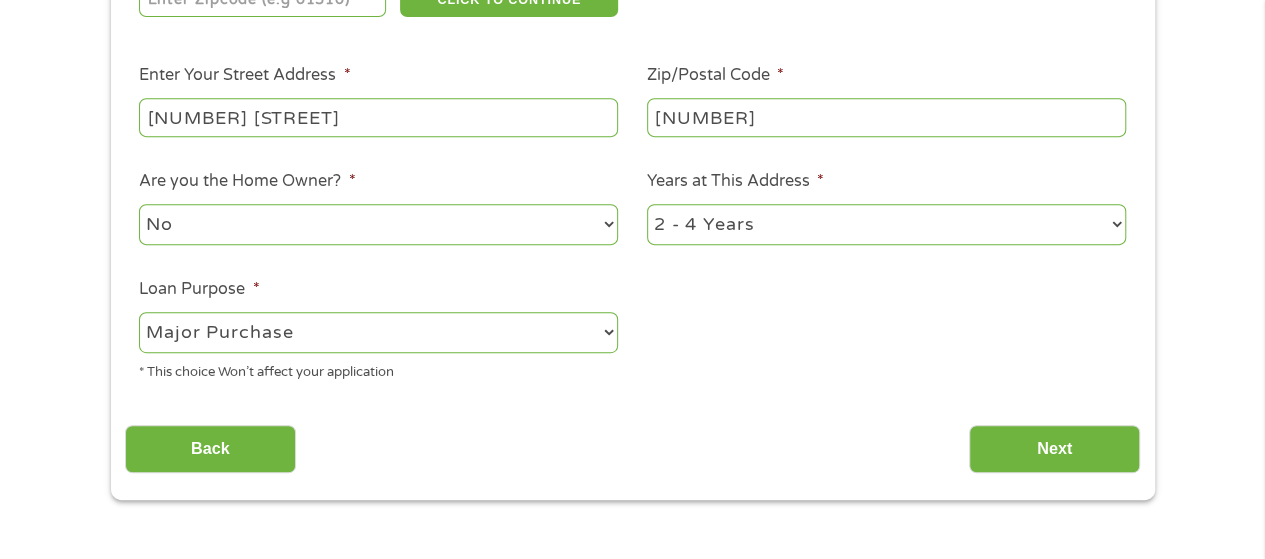 click on "--- Choose one --- Pay Bills Debt Consolidation Home Improvement Major Purchase Car Loan Short Term Cash Medical Expenses Other" at bounding box center (378, 332) 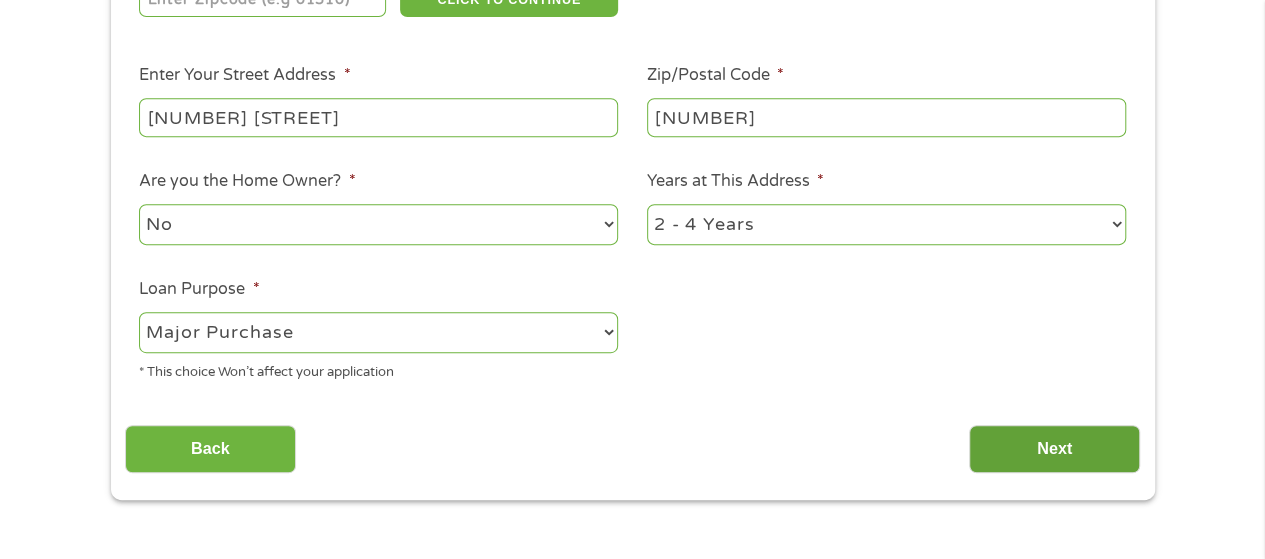 click on "Next" at bounding box center [1054, 449] 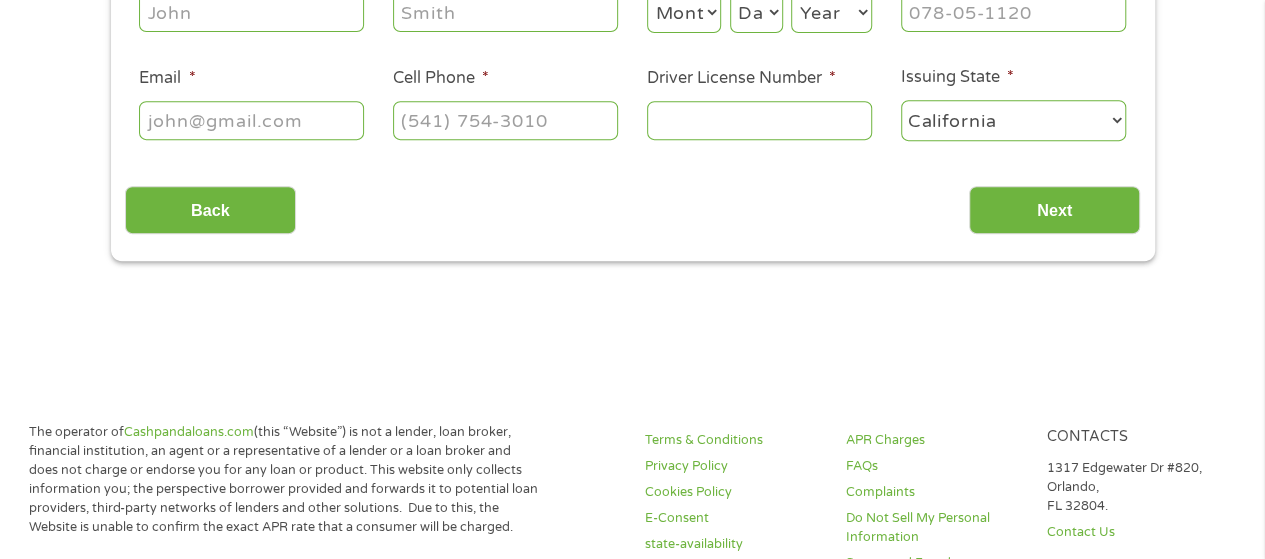 scroll, scrollTop: 8, scrollLeft: 8, axis: both 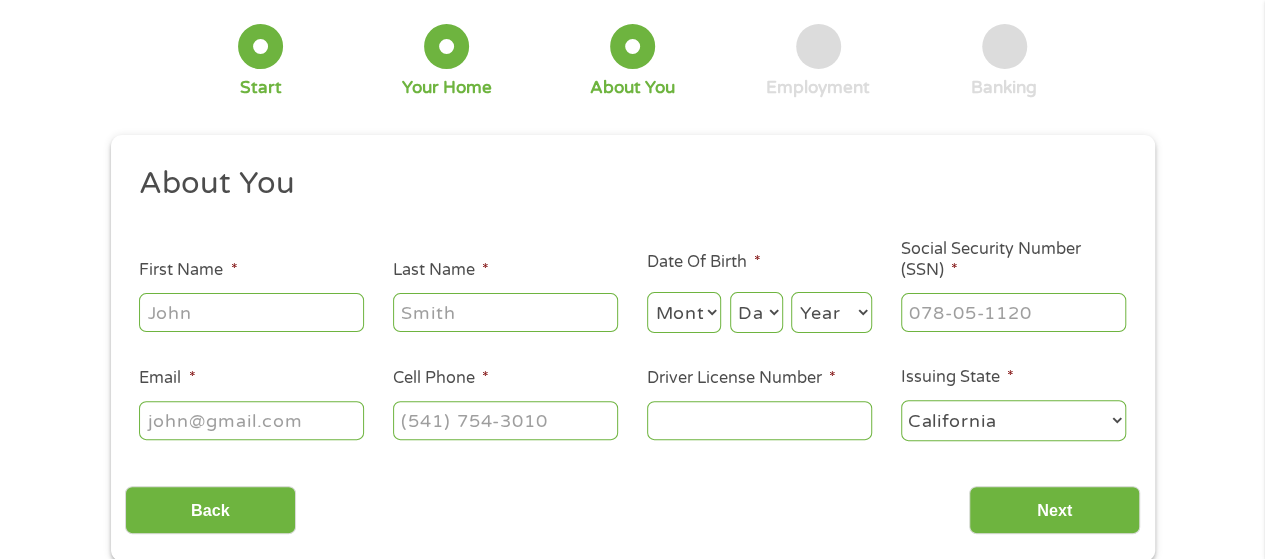 click on "First Name *" at bounding box center (251, 312) 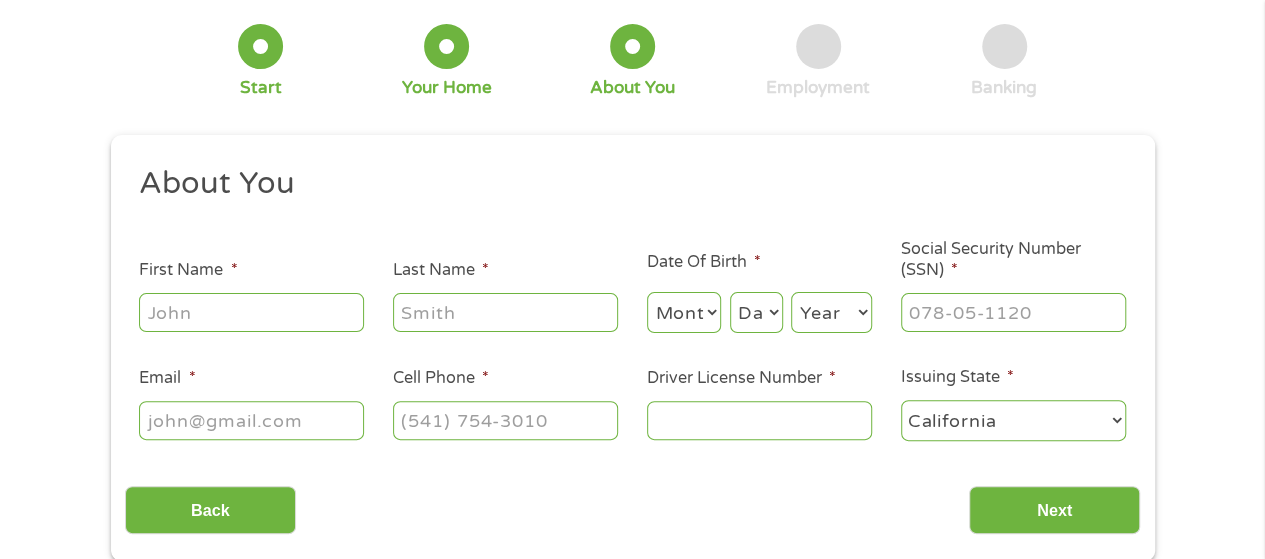type on "[FIRST]" 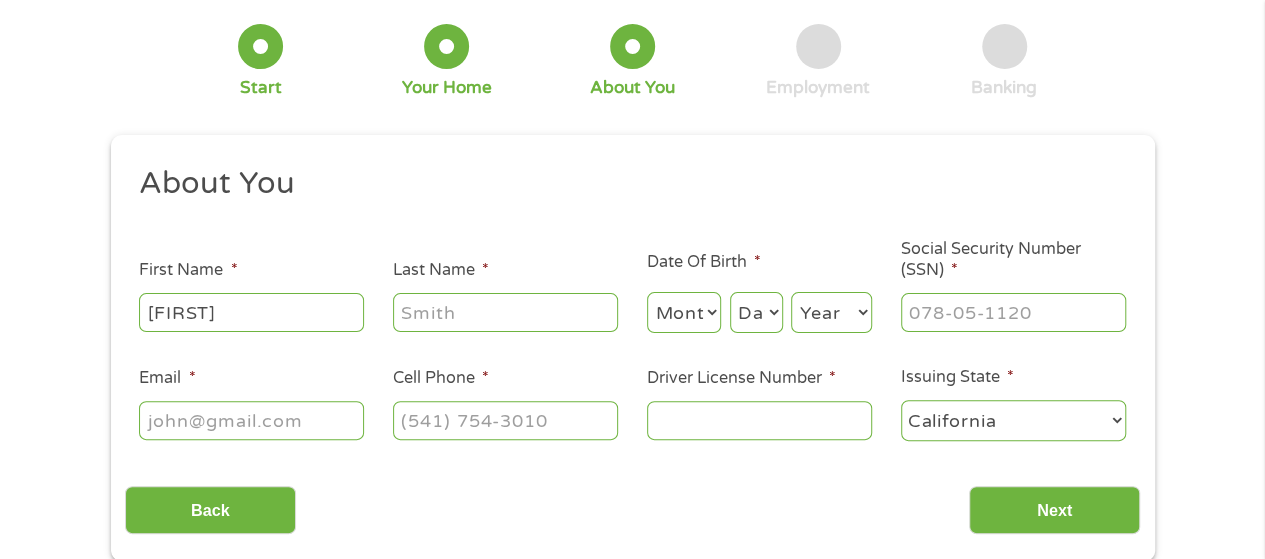type on "[LAST]" 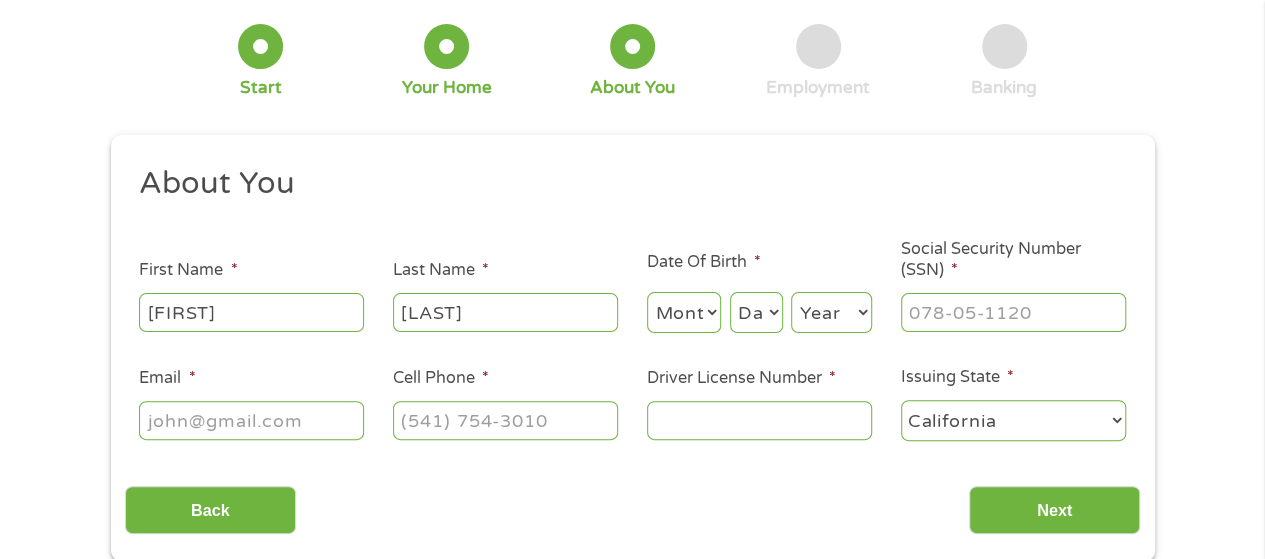 type on "[EMAIL]" 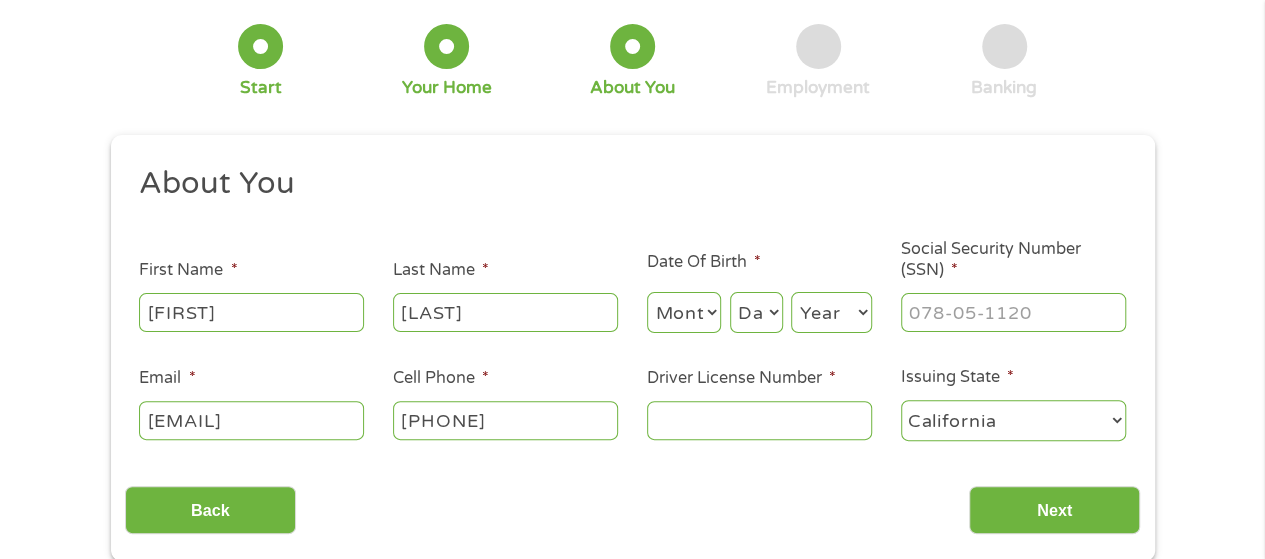 type on "[PHONE]" 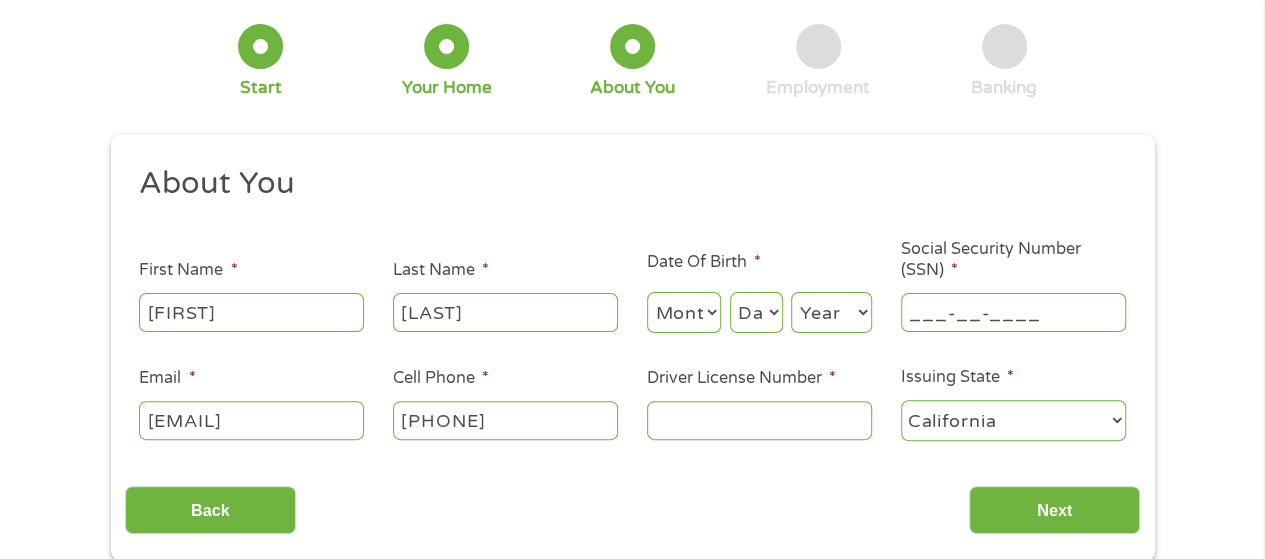 click on "___-__-____" at bounding box center [1013, 312] 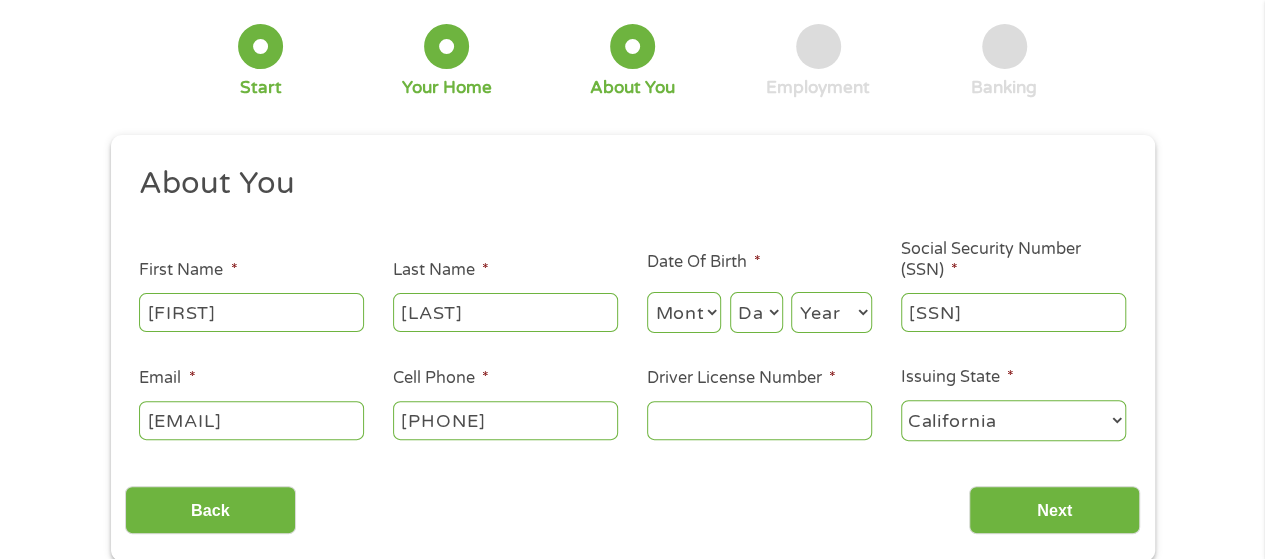 type on "[PHONE]" 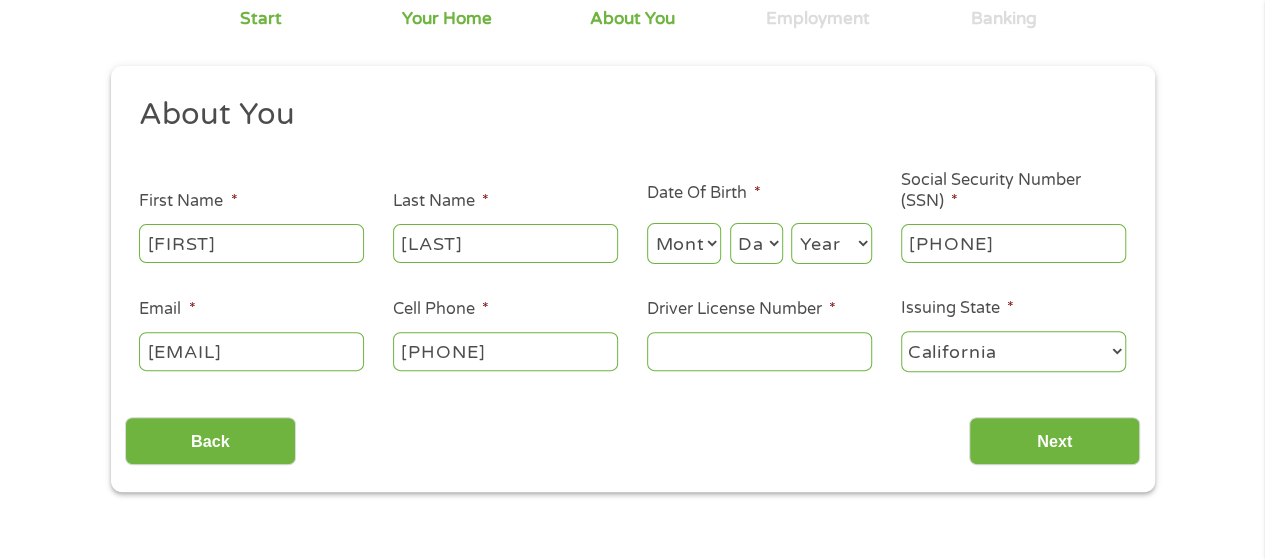 scroll, scrollTop: 200, scrollLeft: 0, axis: vertical 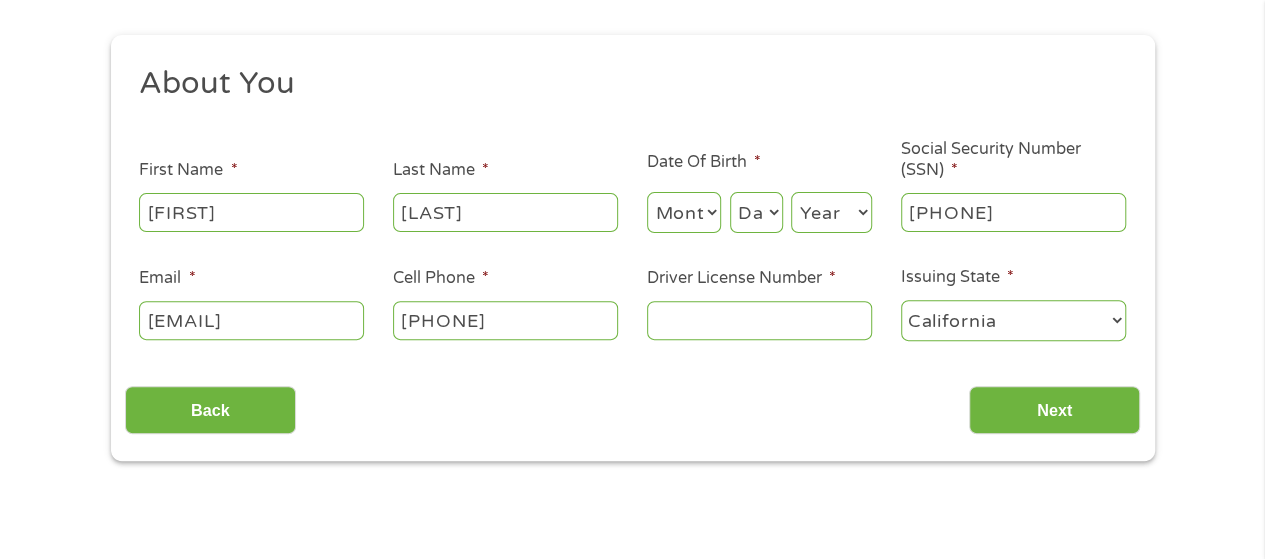 click on "Driver License Number *" at bounding box center [759, 320] 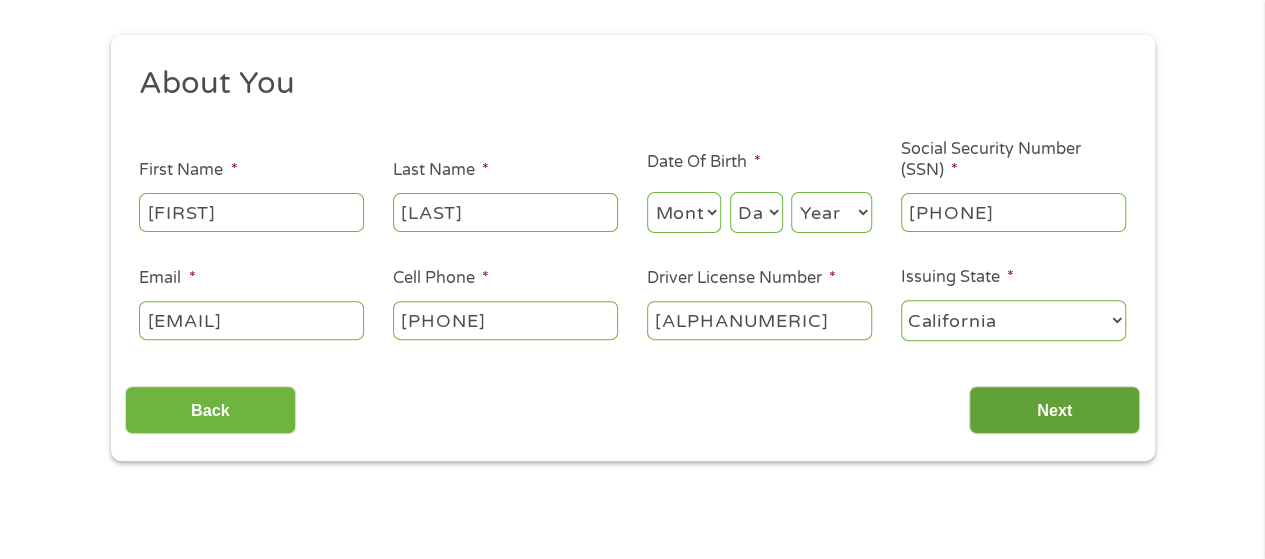 type on "[ALPHANUMERIC]" 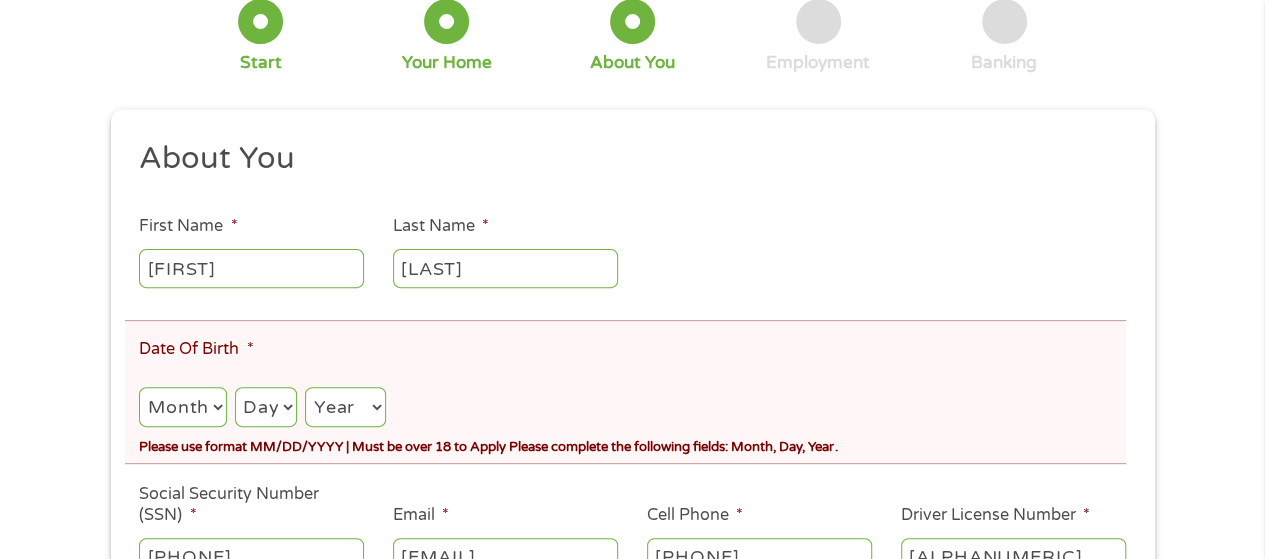 scroll, scrollTop: 8, scrollLeft: 0, axis: vertical 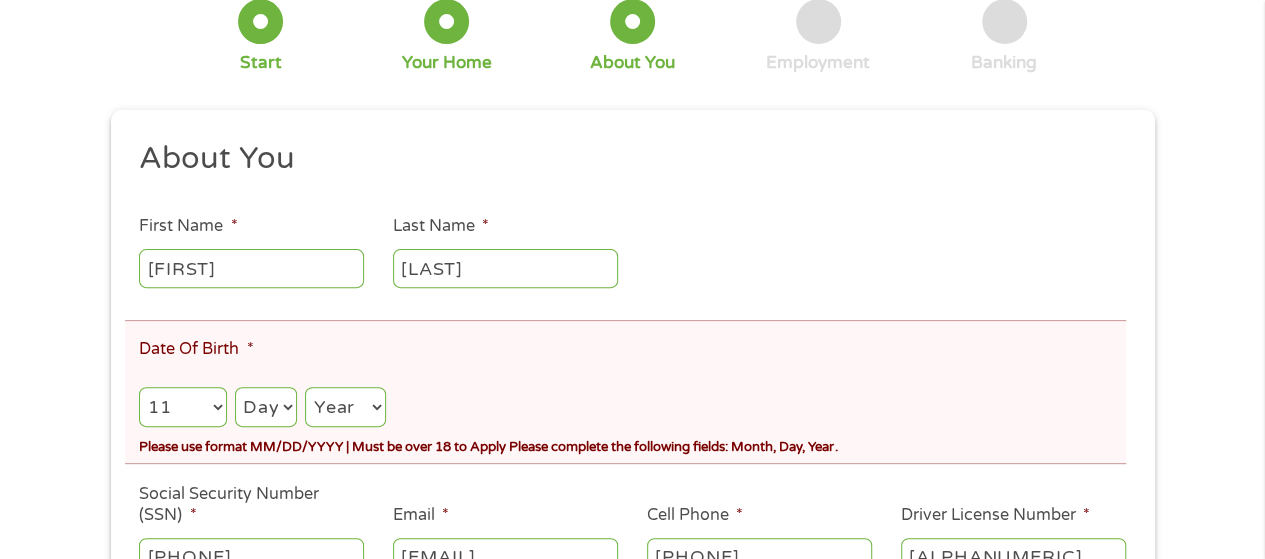 click on "Month 1 2 3 4 5 6 7 8 9 10 11 12" at bounding box center (182, 407) 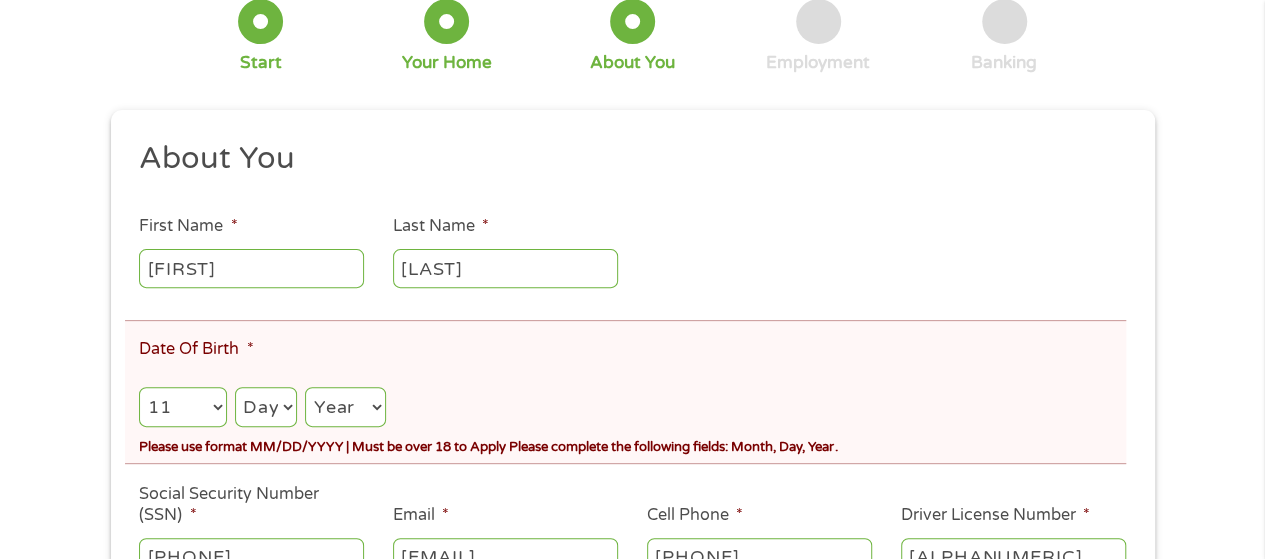 click on "Day 1 2 3 4 5 6 7 8 9 10 11 12 13 14 15 16 17 18 19 20 21 22 23 24 25 26 27 28 29 30 31" at bounding box center [266, 407] 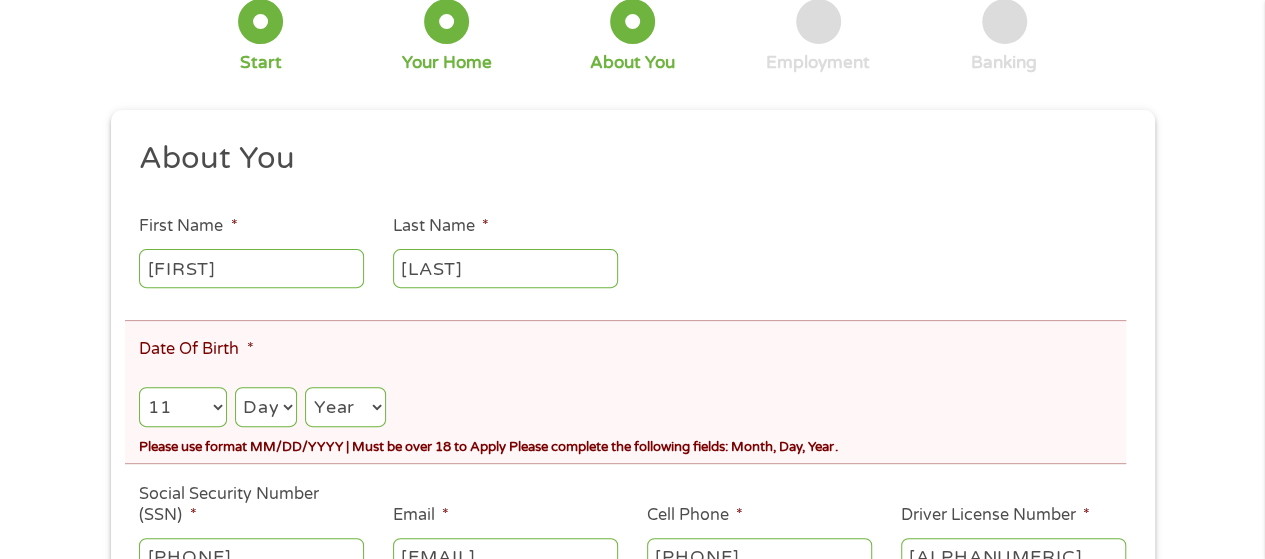 select on "25" 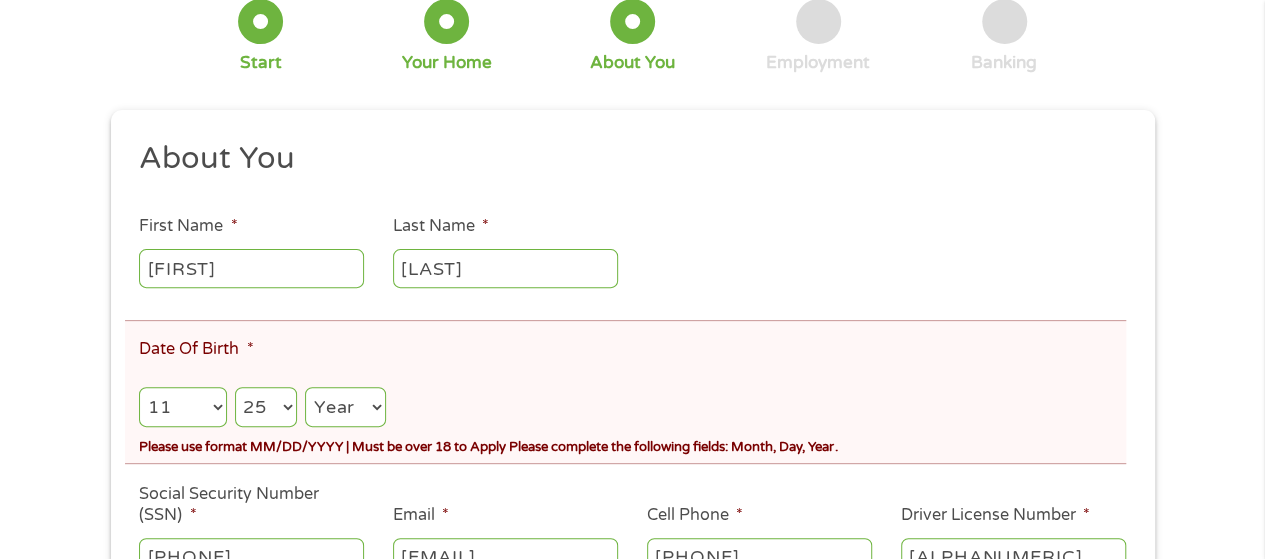 click on "Day 1 2 3 4 5 6 7 8 9 10 11 12 13 14 15 16 17 18 19 20 21 22 23 24 25 26 27 28 29 30 31" at bounding box center [266, 407] 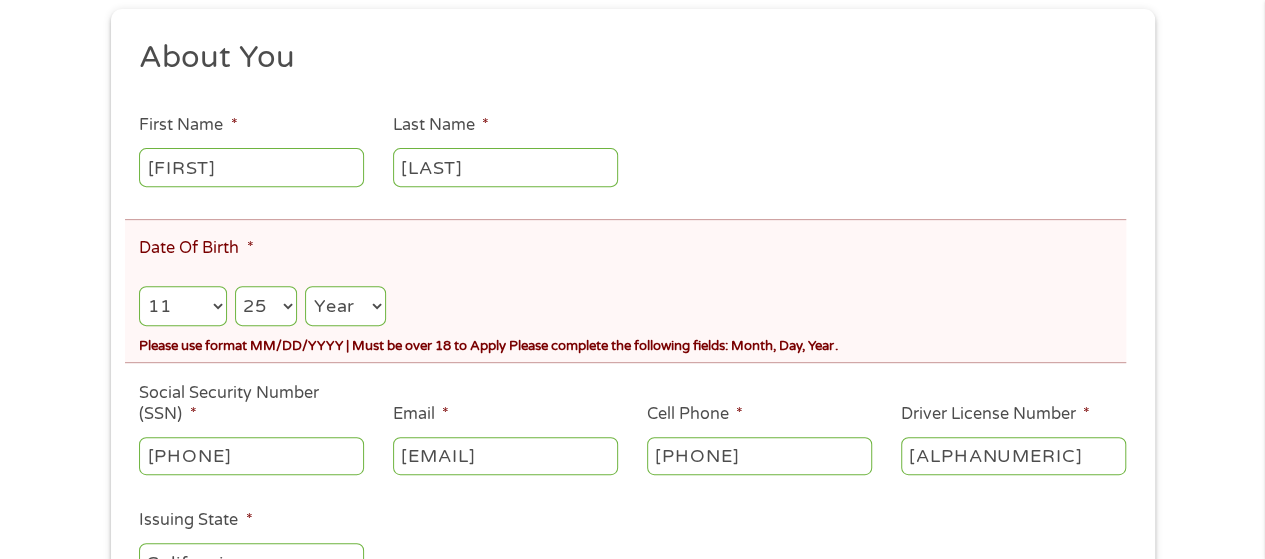 scroll, scrollTop: 400, scrollLeft: 0, axis: vertical 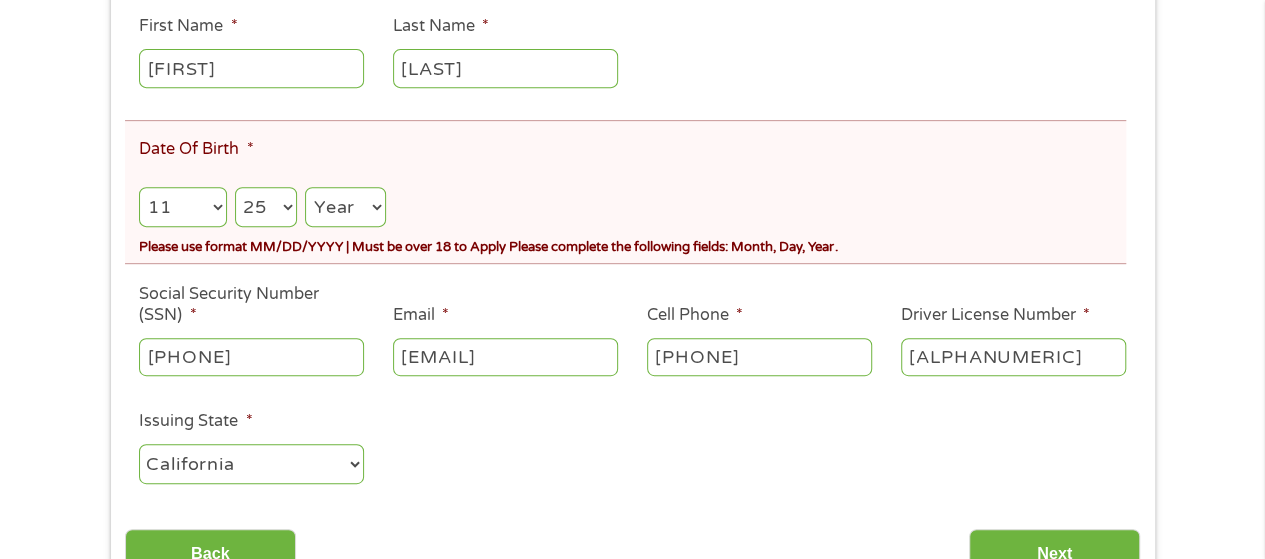 click on "Year 2007 2006 2005 2004 2003 2002 2001 2000 1999 1998 1997 1996 1995 1994 1993 1992 1991 1990 1989 1988 1987 1986 1985 1984 1983 1982 1981 1980 1979 1978 1977 1976 1975 1974 1973 1972 1971 1970 1969 1968 1967 1966 1965 1964 1963 1962 1961 1960 1959 1958 1957 1956 1955 1954 1953 1952 1951 1950 1949 1948 1947 1946 1945 1944 1943 1942 1941 1940 1939 1938 1937 1936 1935 1934 1933 1932 1931 1930 1929 1928 1927 1926 1925 1924 1923 1922 1921 1920" at bounding box center (345, 207) 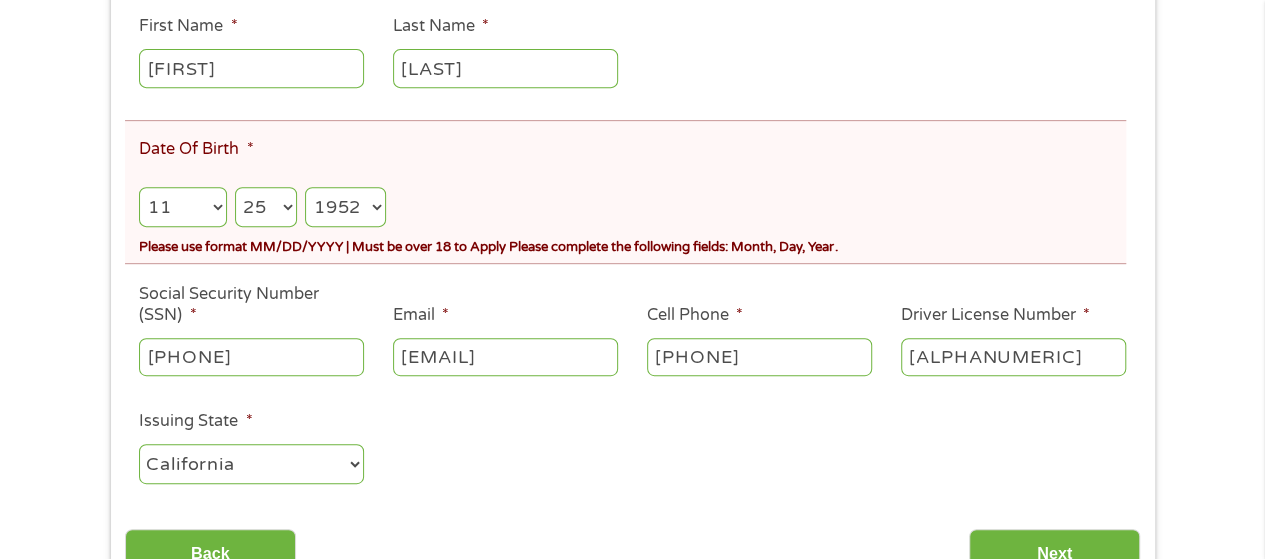 click on "Year 2007 2006 2005 2004 2003 2002 2001 2000 1999 1998 1997 1996 1995 1994 1993 1992 1991 1990 1989 1988 1987 1986 1985 1984 1983 1982 1981 1980 1979 1978 1977 1976 1975 1974 1973 1972 1971 1970 1969 1968 1967 1966 1965 1964 1963 1962 1961 1960 1959 1958 1957 1956 1955 1954 1953 1952 1951 1950 1949 1948 1947 1946 1945 1944 1943 1942 1941 1940 1939 1938 1937 1936 1935 1934 1933 1932 1931 1930 1929 1928 1927 1926 1925 1924 1923 1922 1921 1920" at bounding box center (345, 207) 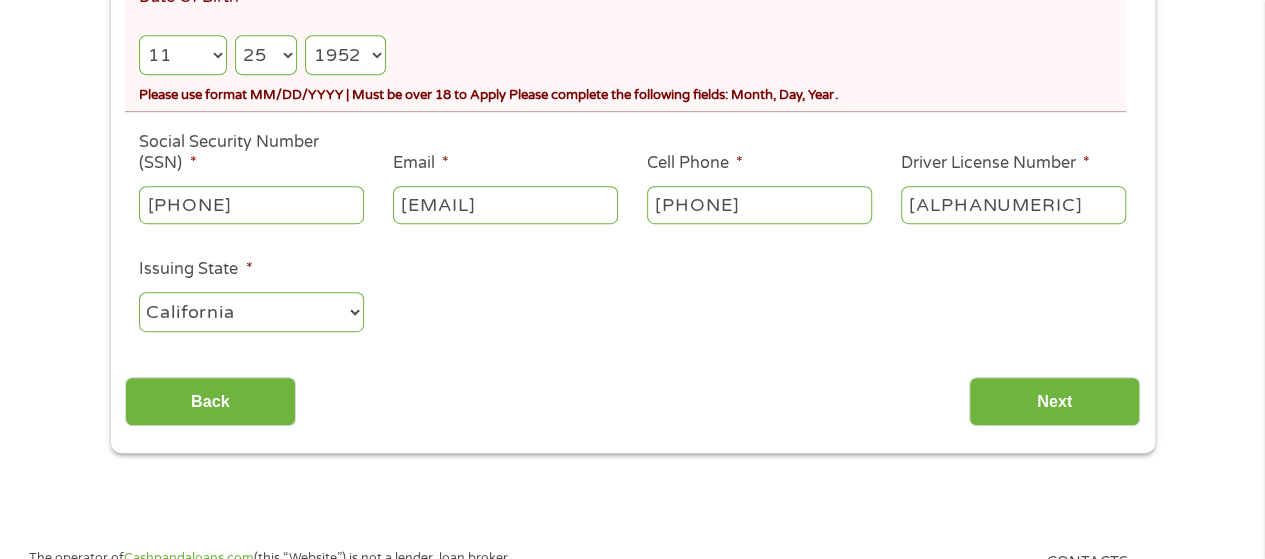 scroll, scrollTop: 600, scrollLeft: 0, axis: vertical 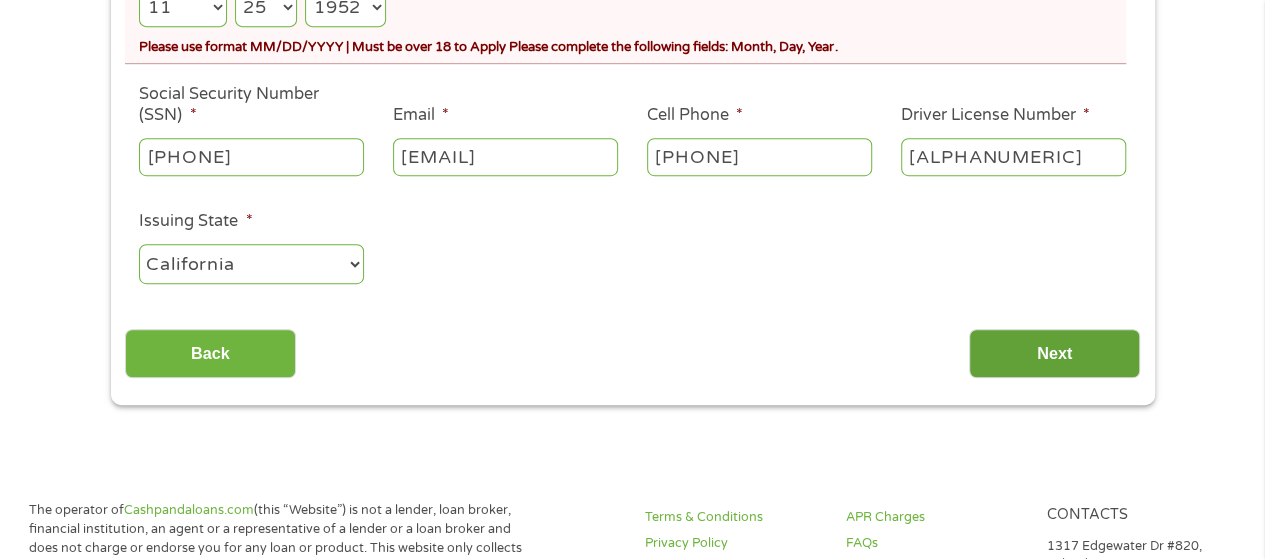 click on "Next" at bounding box center (1054, 353) 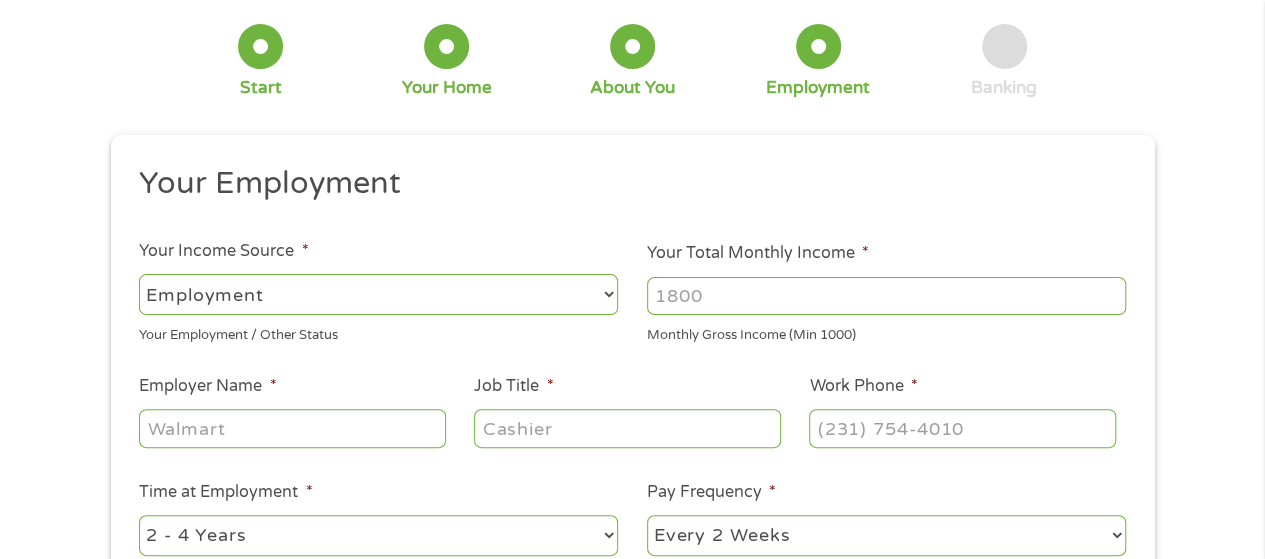 scroll, scrollTop: 2, scrollLeft: 0, axis: vertical 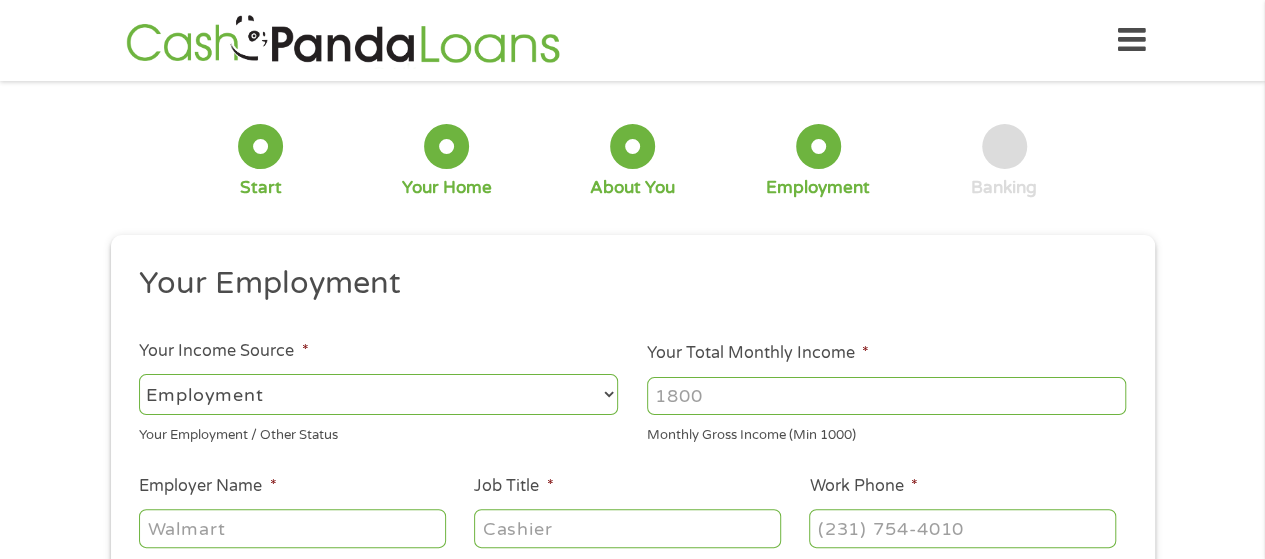 click on "--- Choose one --- Employment Self Employed Benefits" at bounding box center (378, 394) 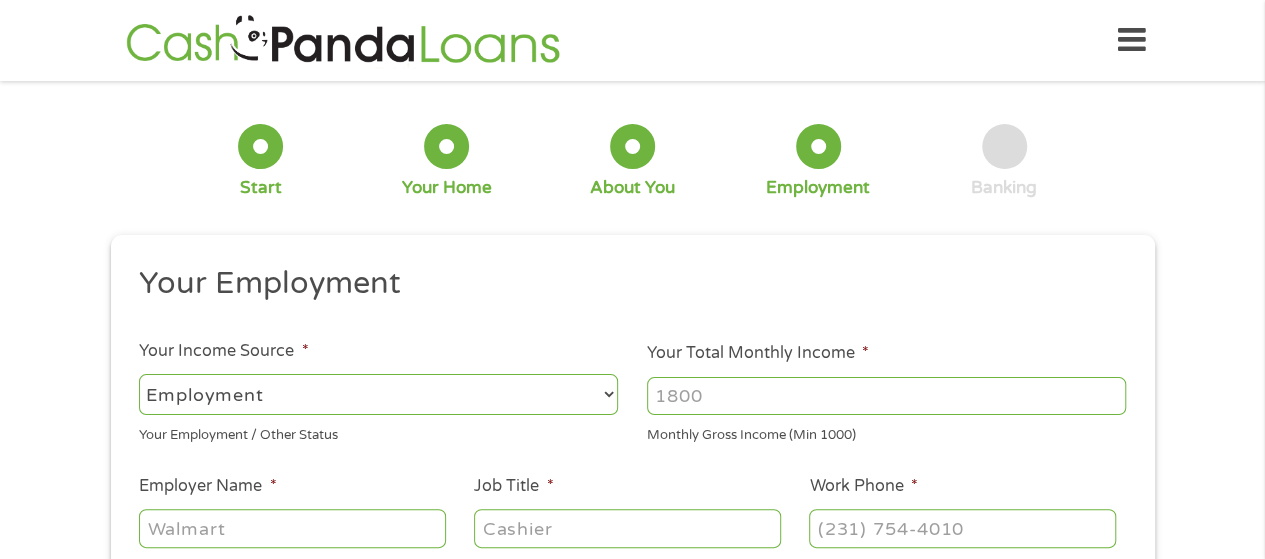 select on "selfEmployed" 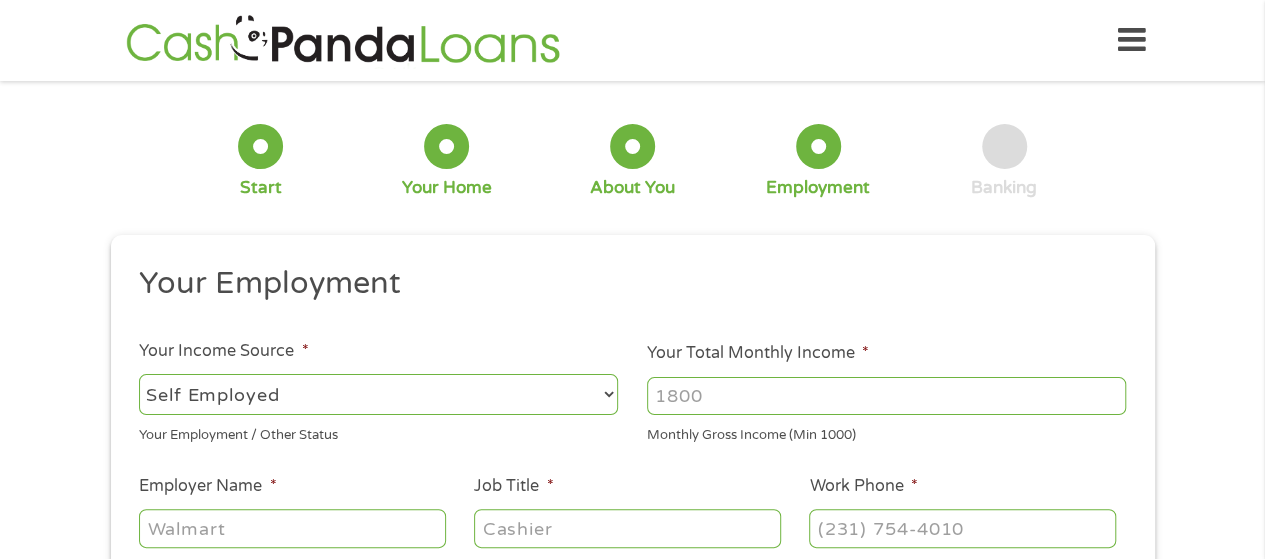 click on "--- Choose one --- Employment Self Employed Benefits" at bounding box center (378, 394) 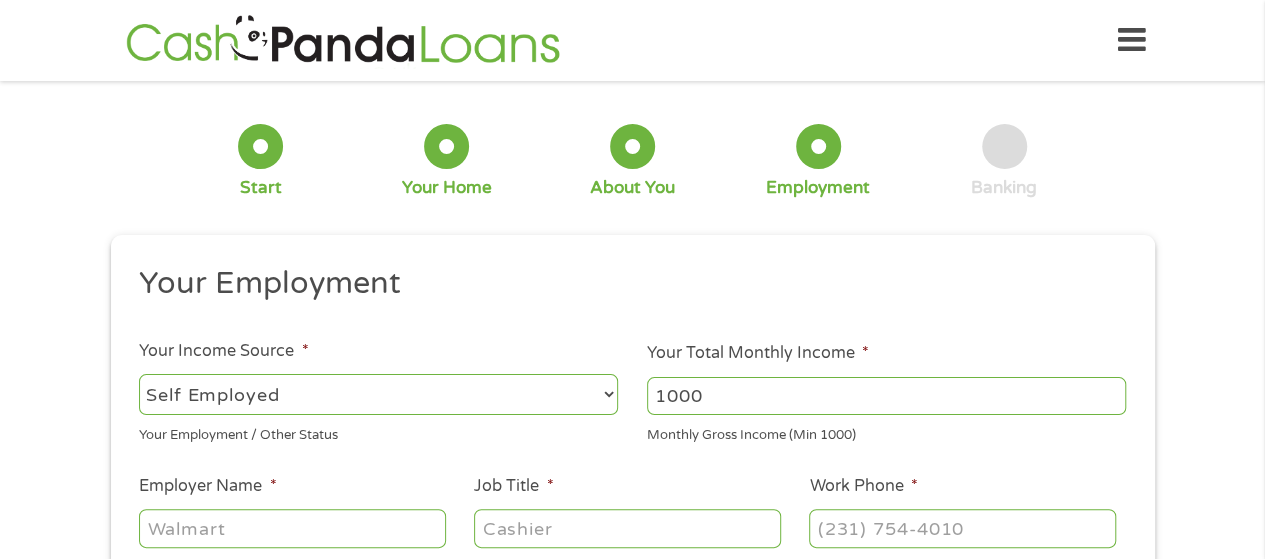 click on "1000" at bounding box center [886, 396] 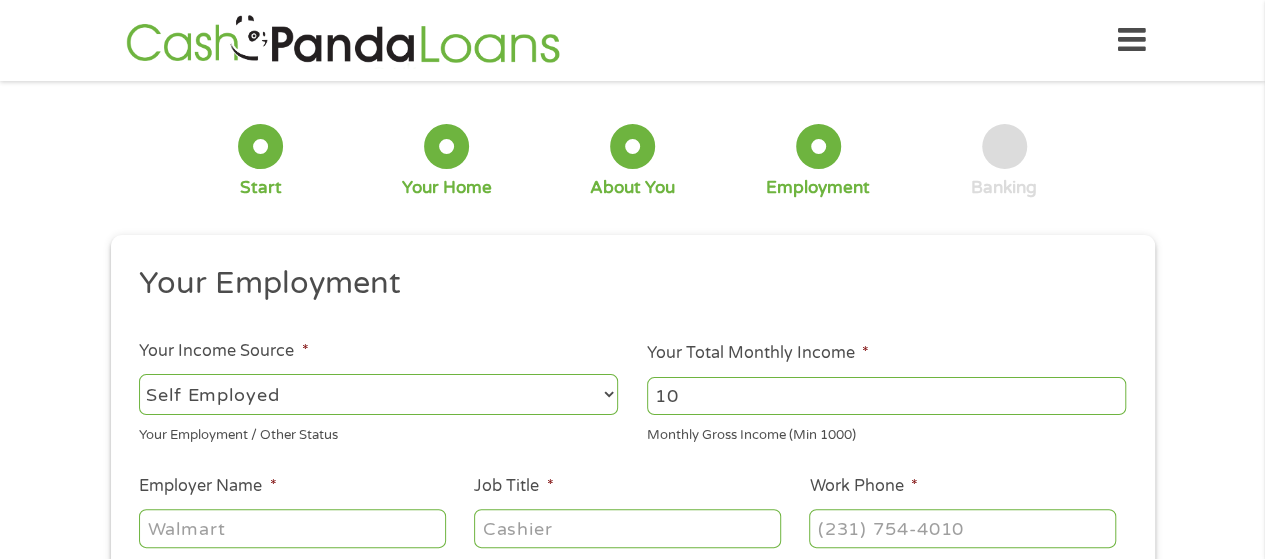 type on "1" 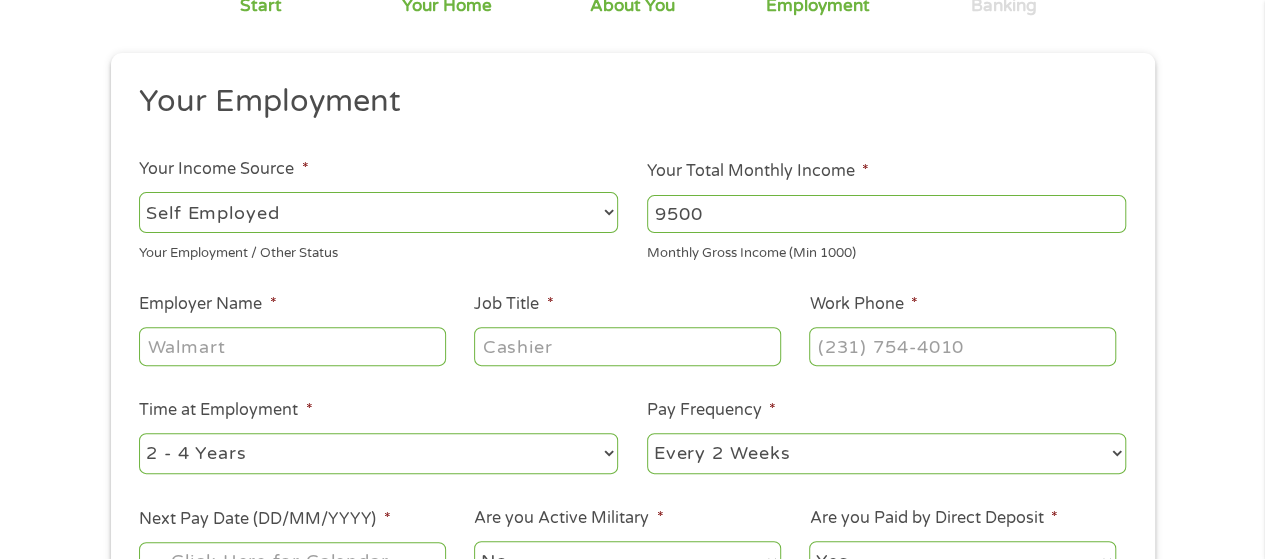 scroll, scrollTop: 200, scrollLeft: 0, axis: vertical 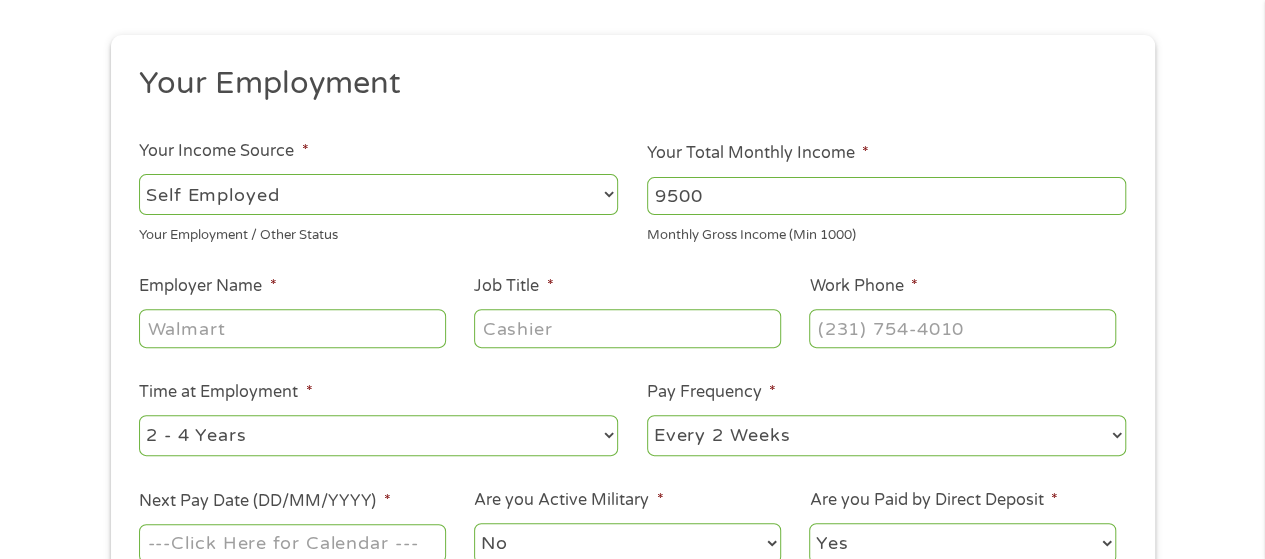 type on "9500" 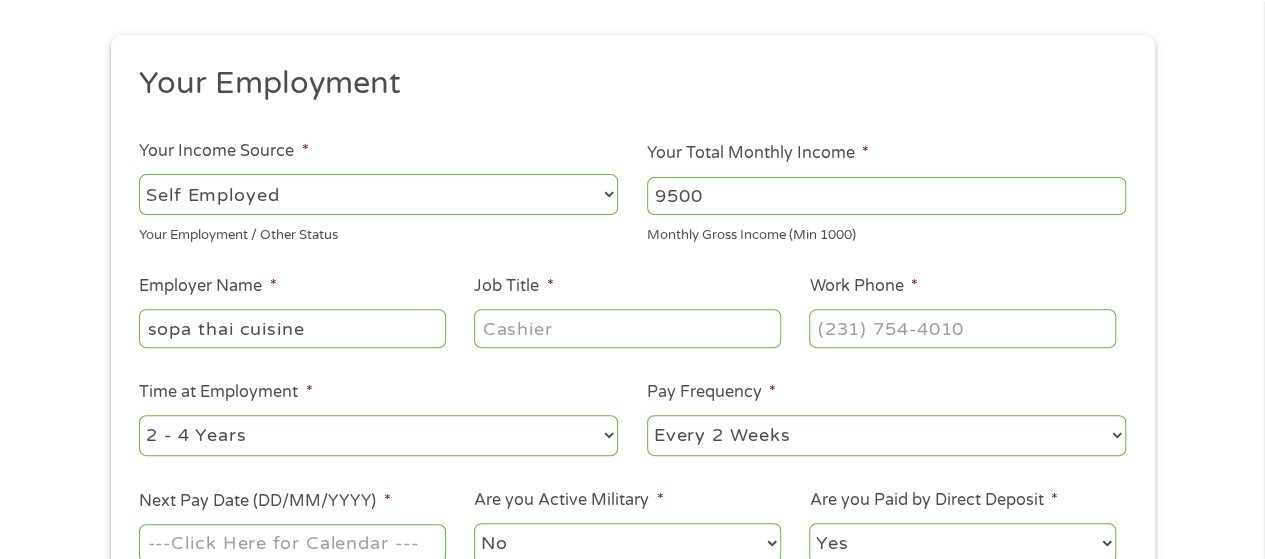 type on "sopa thai cuisine" 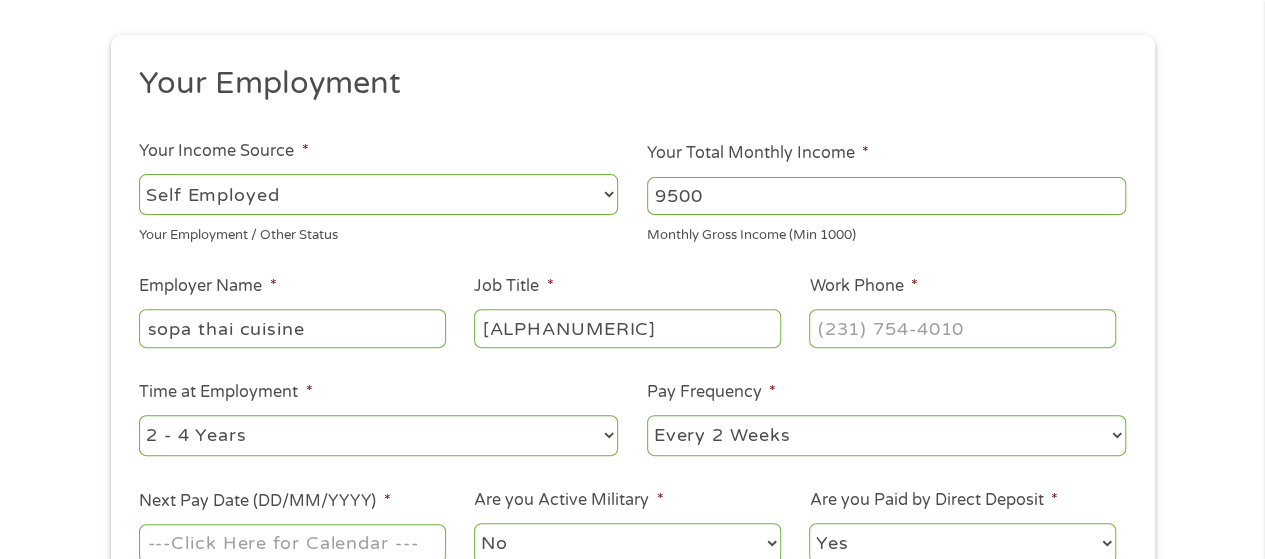 type on "[ALPHANUMERIC]" 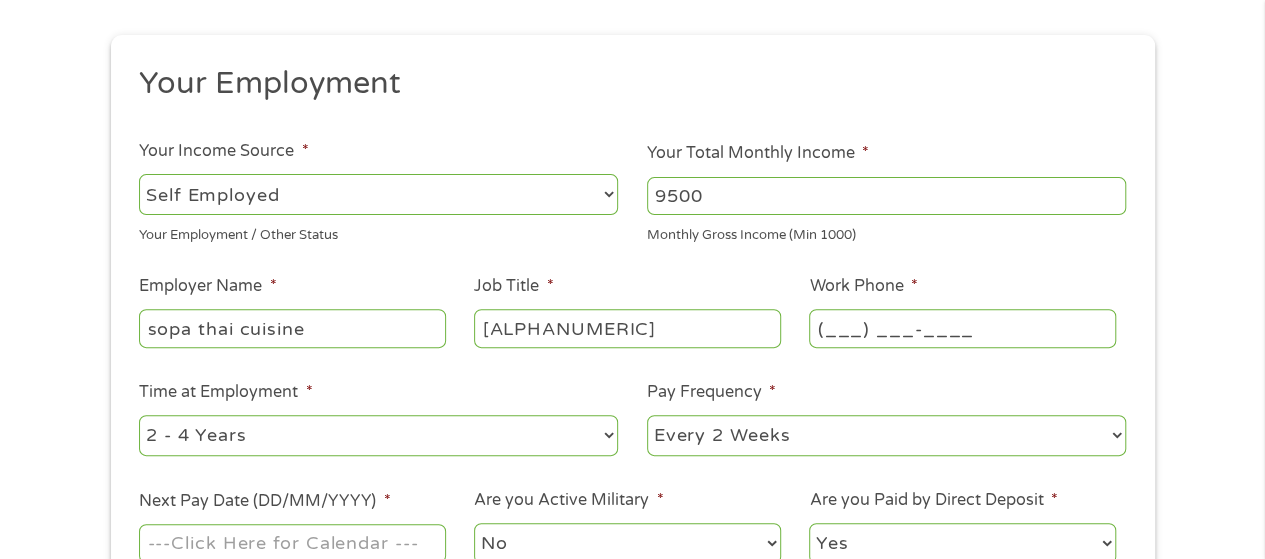 click on "(___) ___-____" at bounding box center (962, 328) 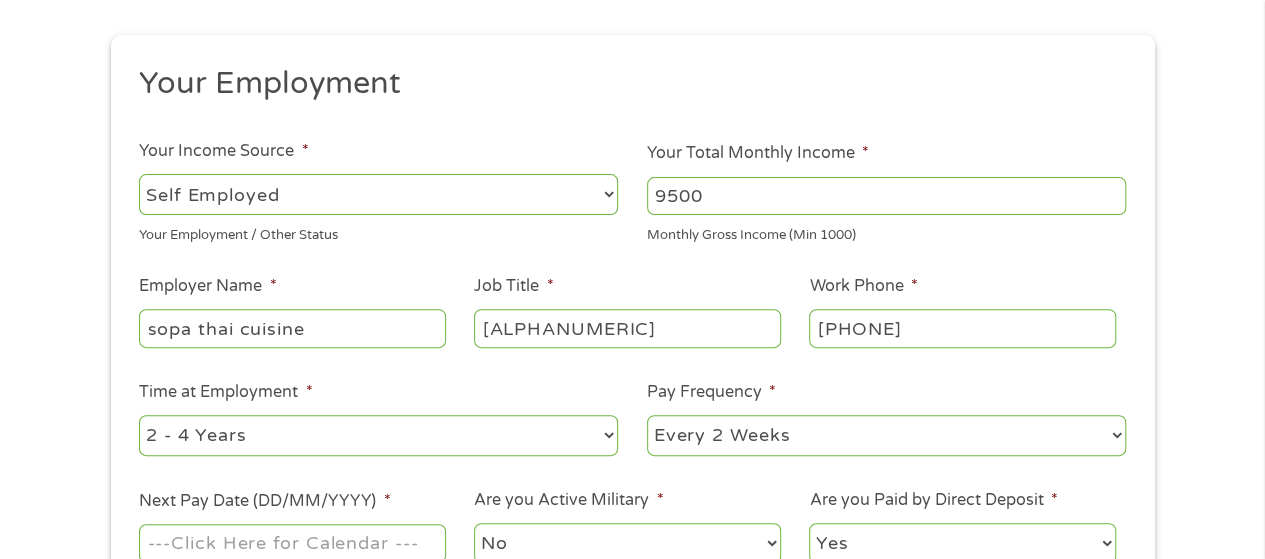 type on "[PHONE]" 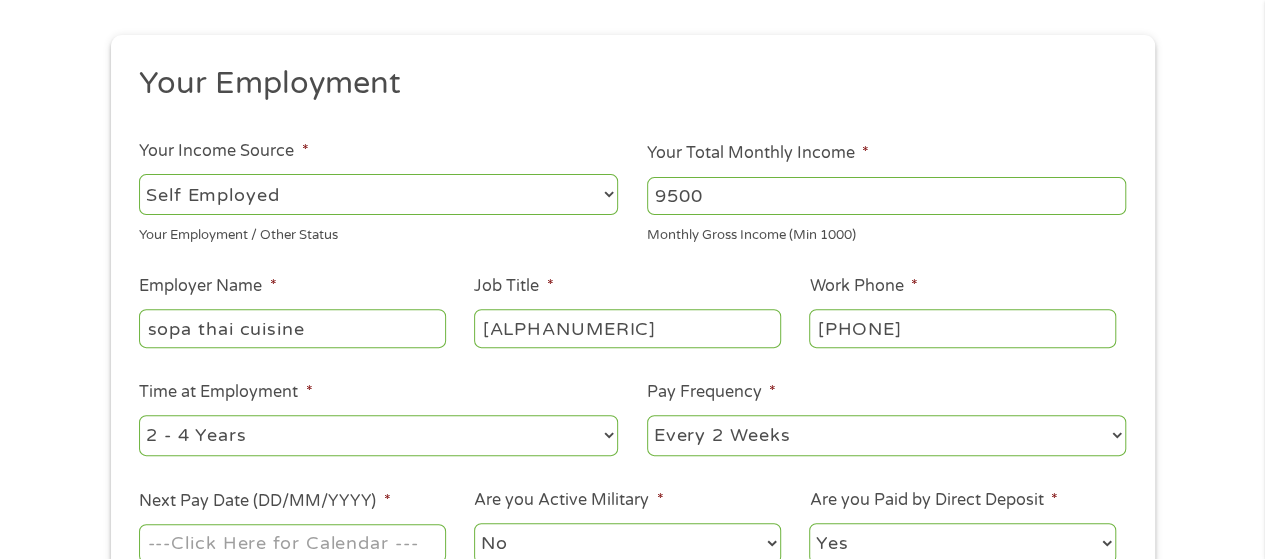 click on "--- Choose one --- 1 Year or less 1 - 2 Years 2 - 4 Years Over 4 Years" at bounding box center (378, 435) 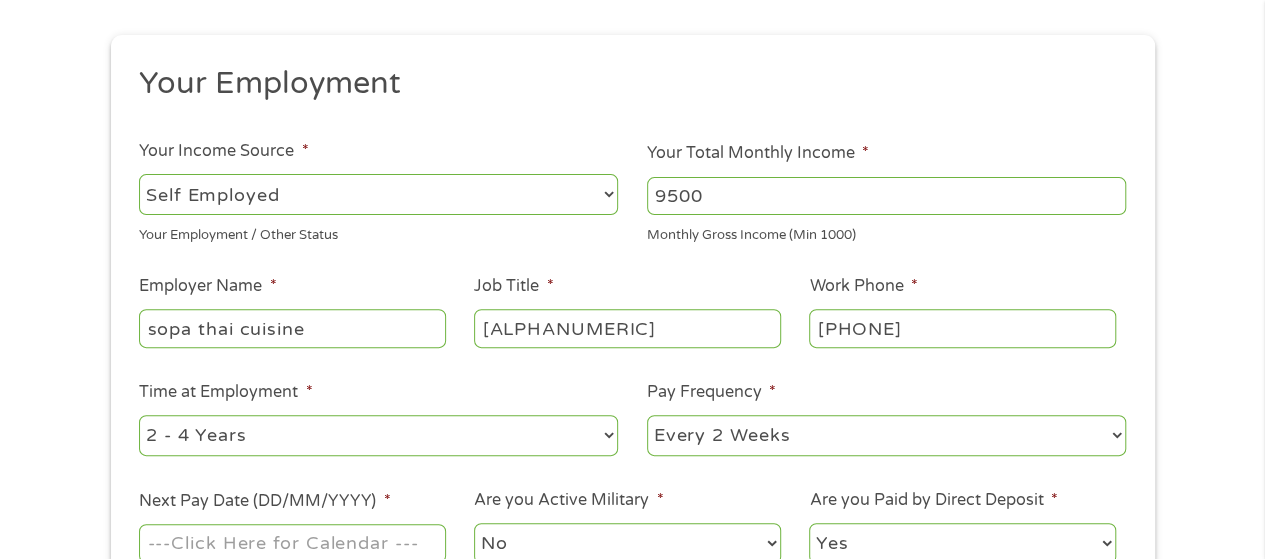 select on "60months" 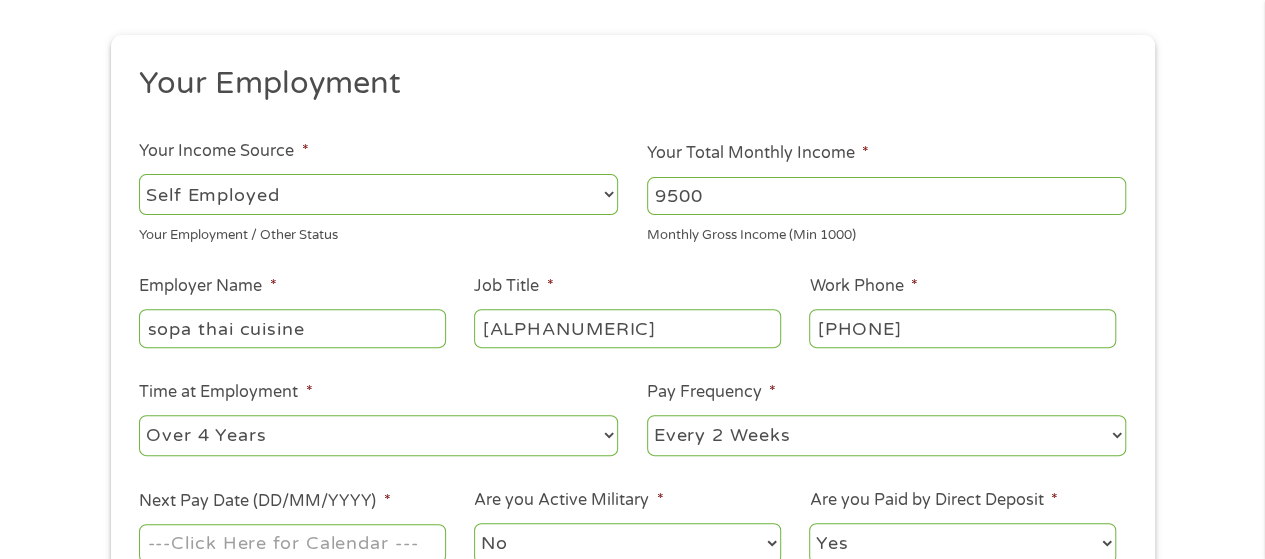 click on "--- Choose one --- 1 Year or less 1 - 2 Years 2 - 4 Years Over 4 Years" at bounding box center [378, 435] 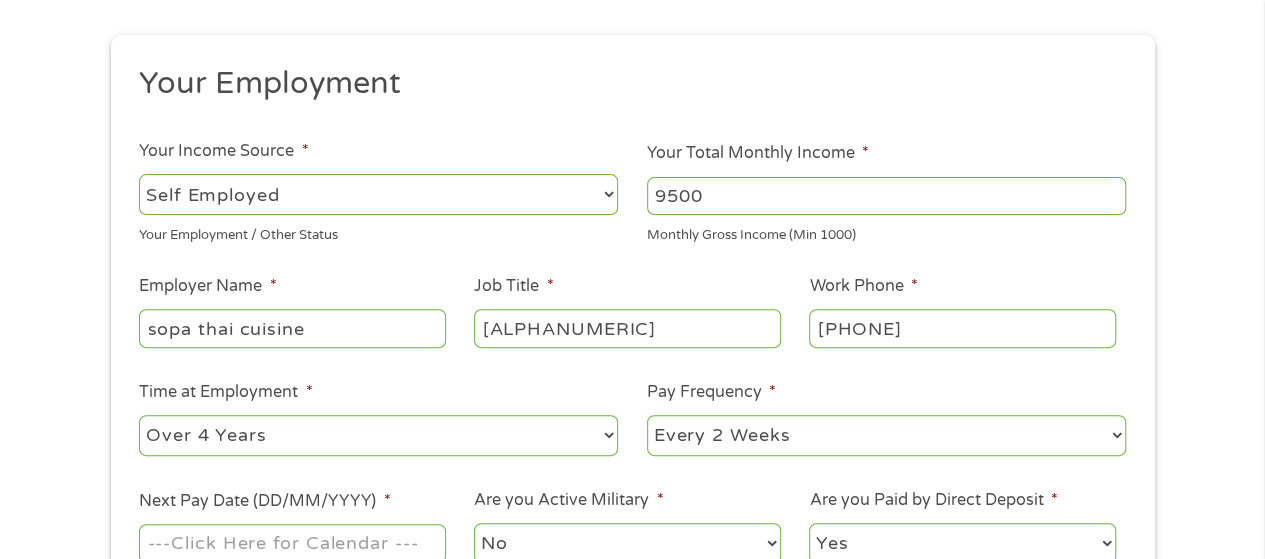 select on "monthly" 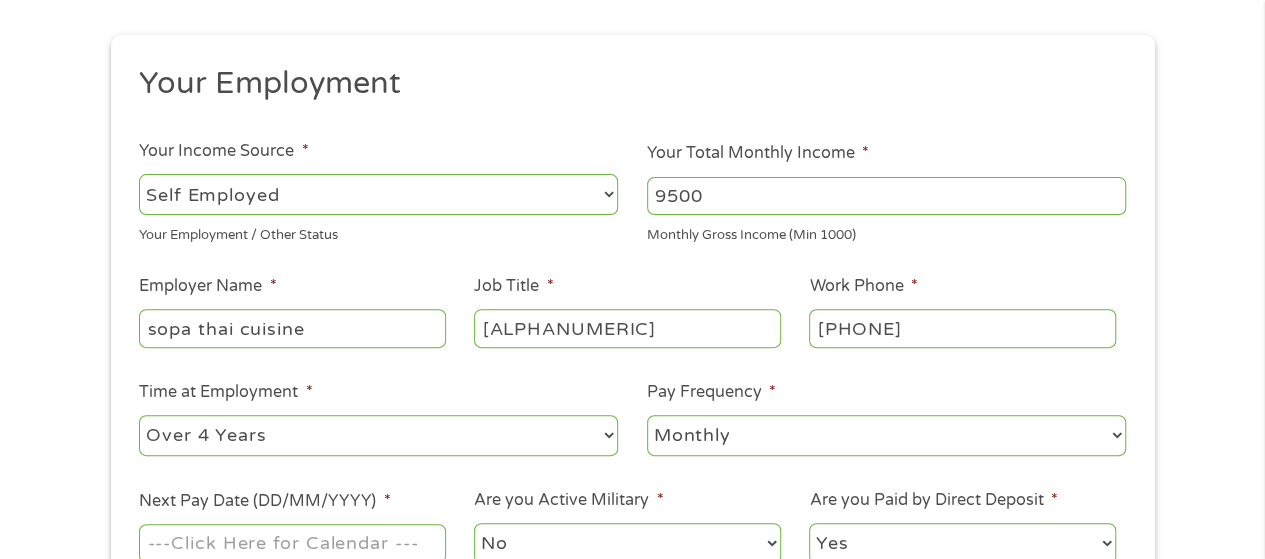 click on "--- Choose one --- Every 2 Weeks Every Week Monthly Semi-Monthly" at bounding box center (886, 435) 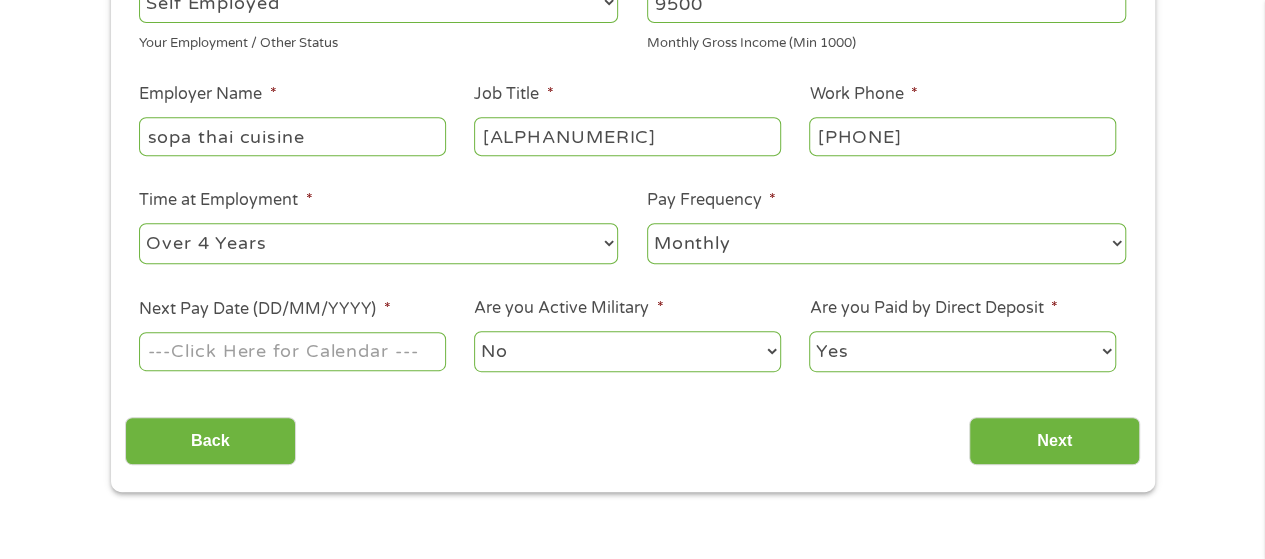 scroll, scrollTop: 400, scrollLeft: 0, axis: vertical 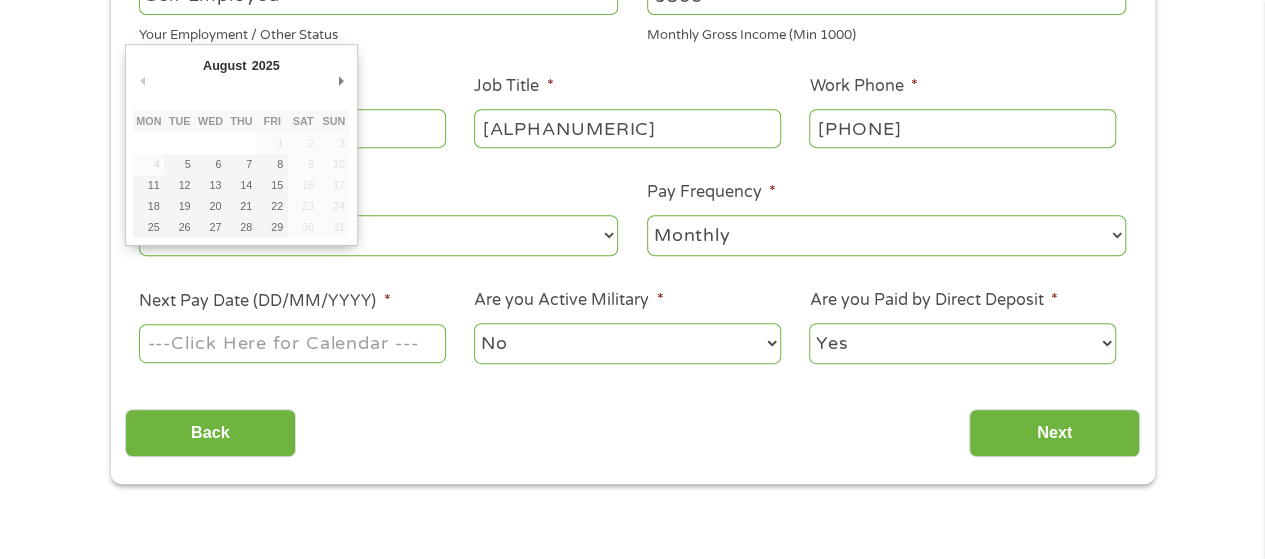 click on "Next Pay Date (DD/MM/YYYY) *" at bounding box center [292, 343] 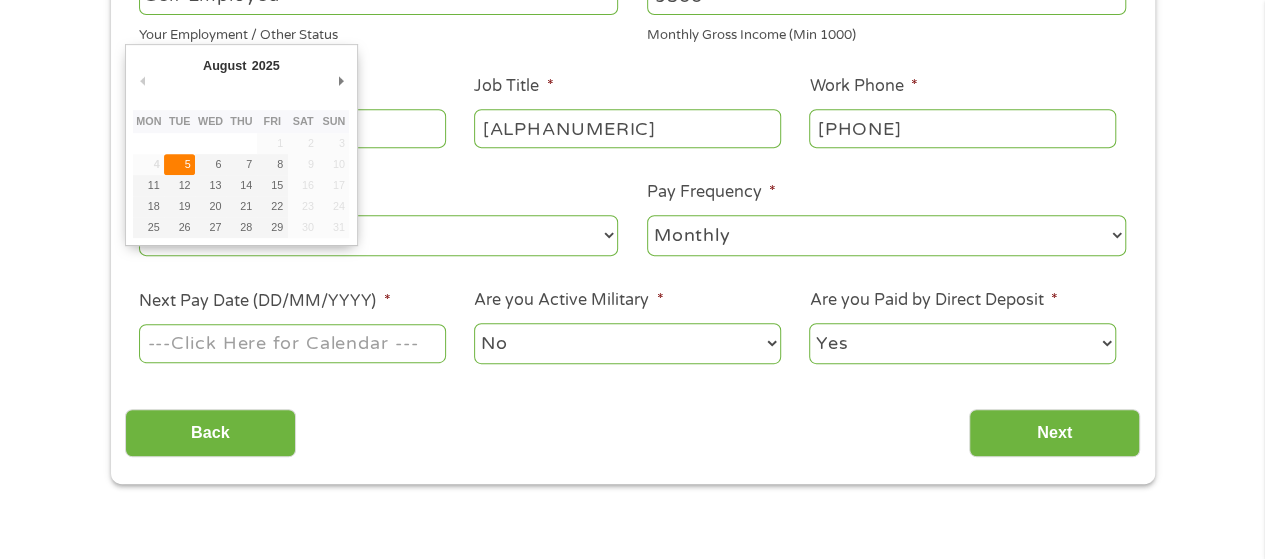 type on "05/08/2025" 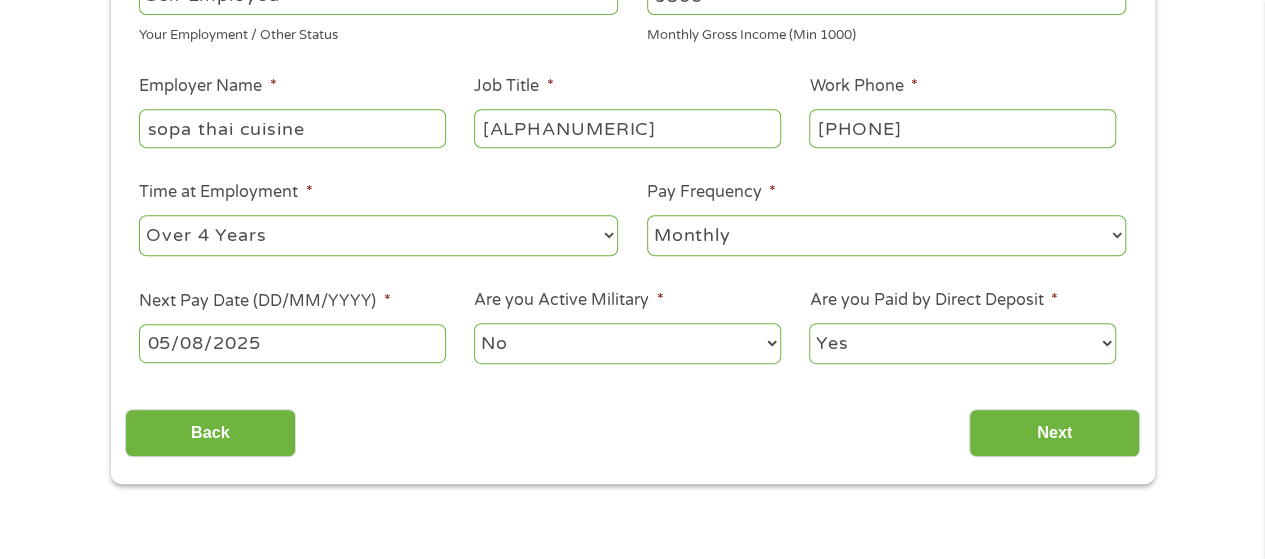 click on "Yes No" at bounding box center [962, 343] 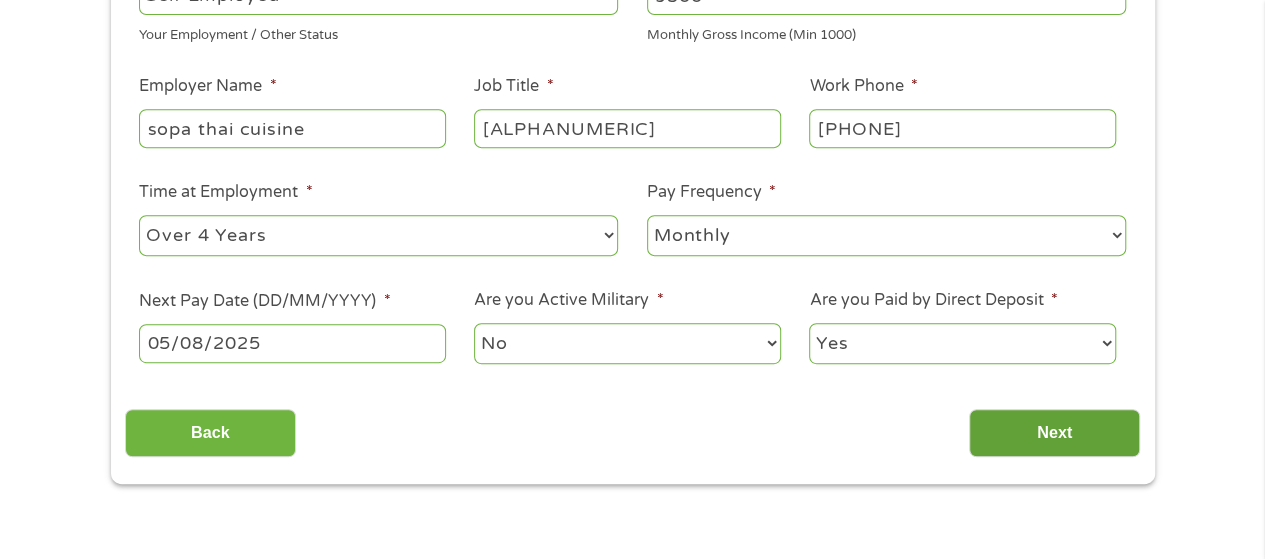 click on "Next" at bounding box center [1054, 433] 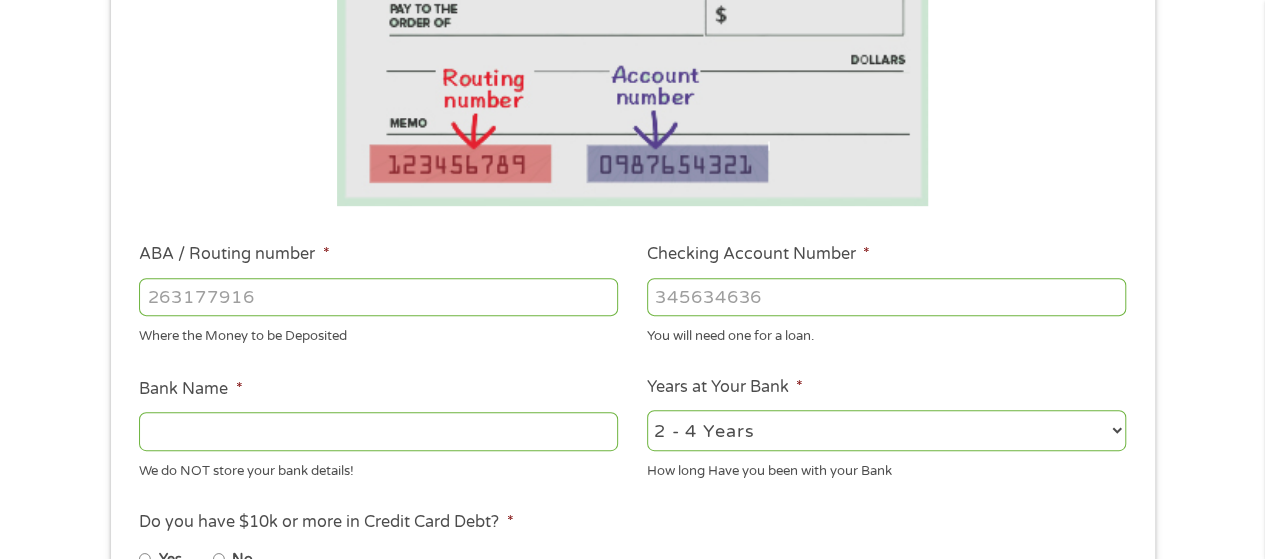 scroll, scrollTop: 8, scrollLeft: 8, axis: both 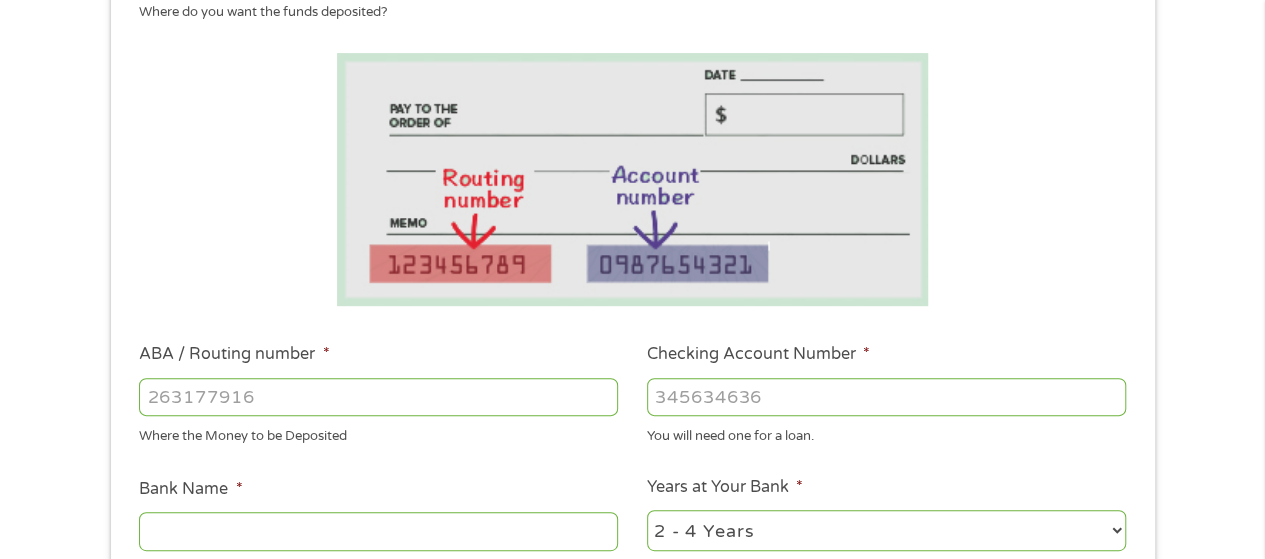 click on "ABA / Routing number *" at bounding box center (378, 397) 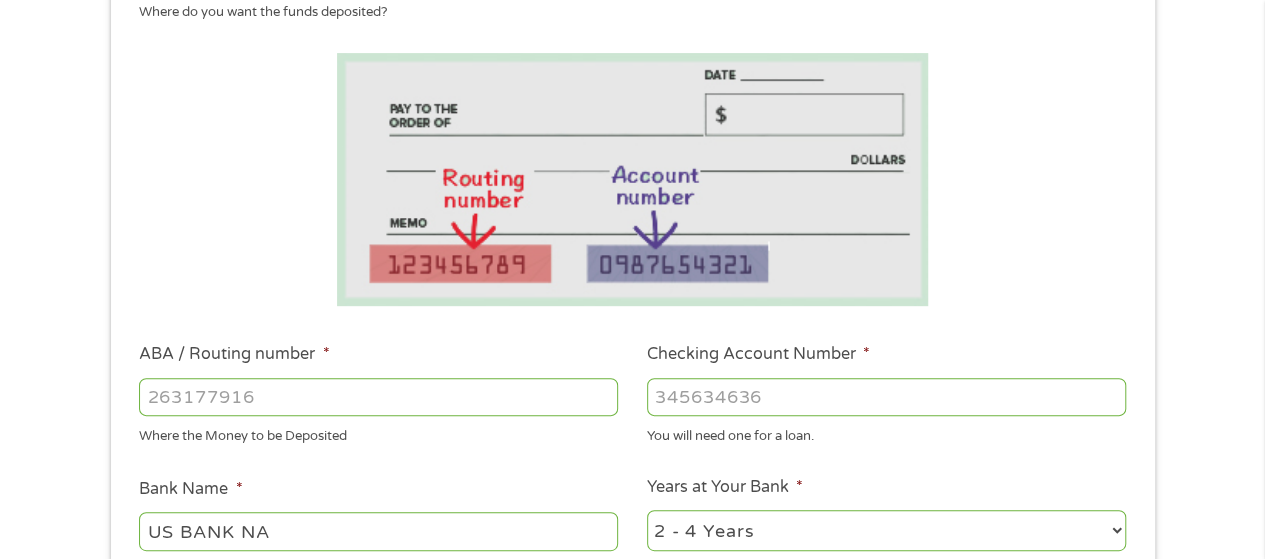 type on "[NUMBER]" 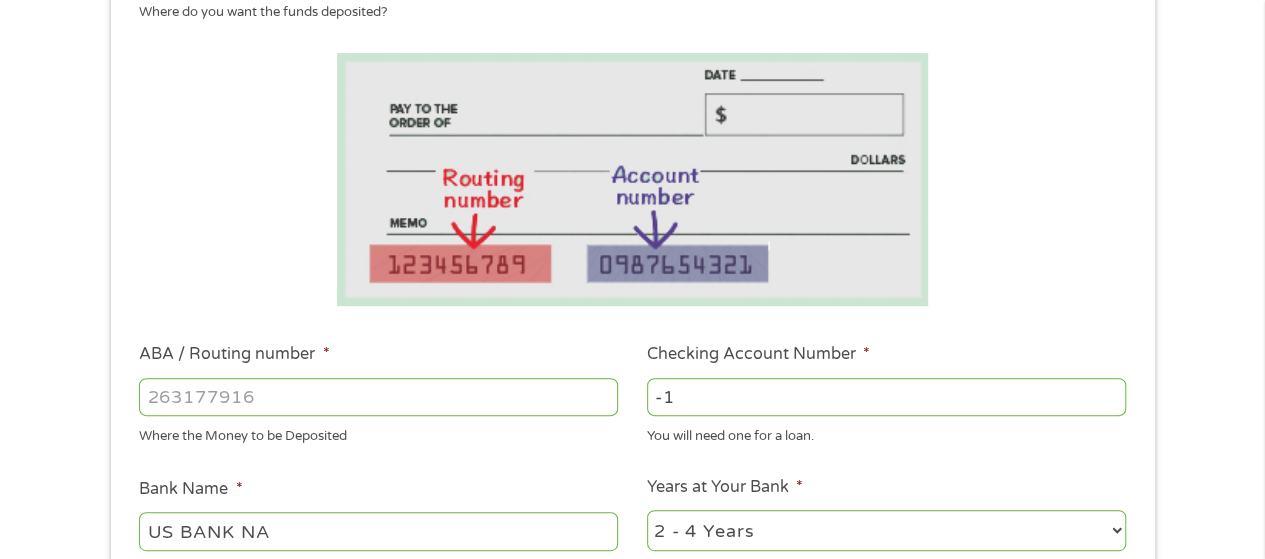 type on "-1" 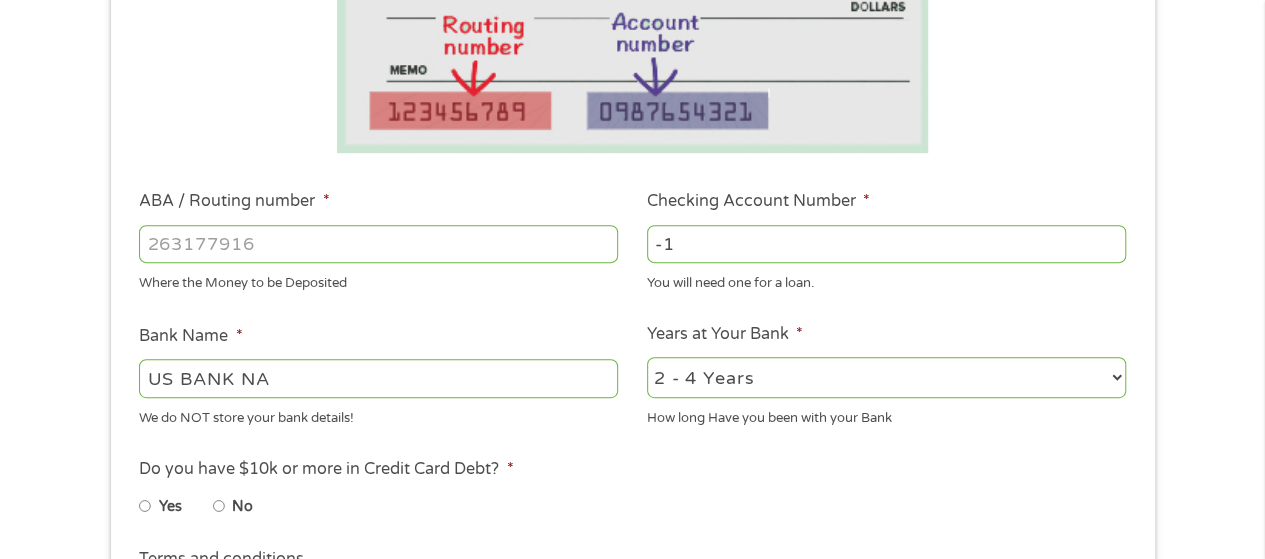 scroll, scrollTop: 500, scrollLeft: 0, axis: vertical 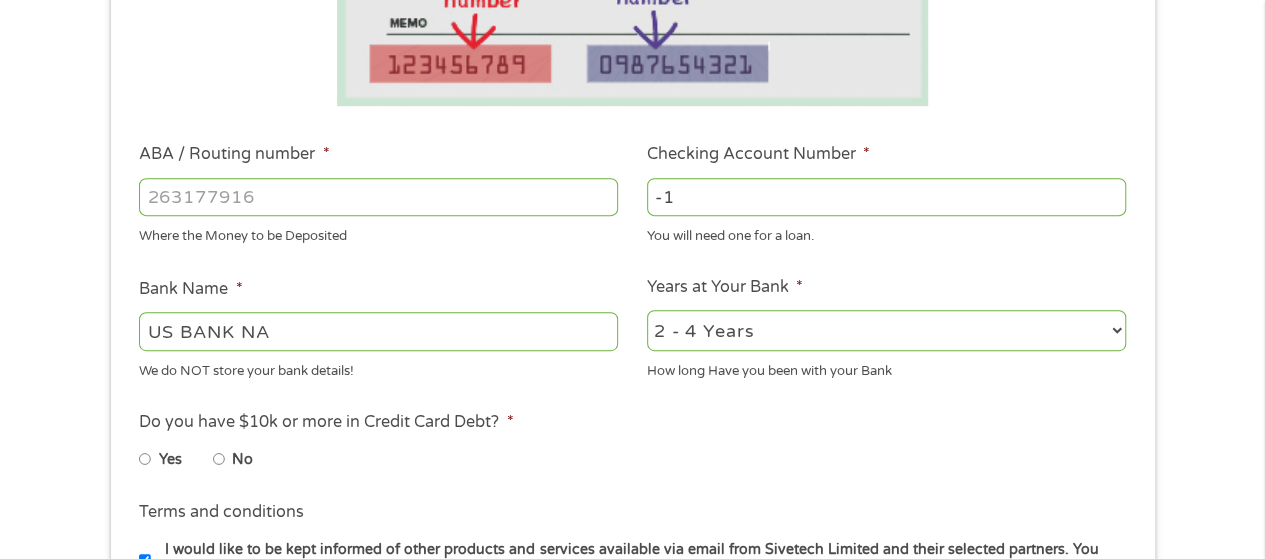 type on "[PHONE]" 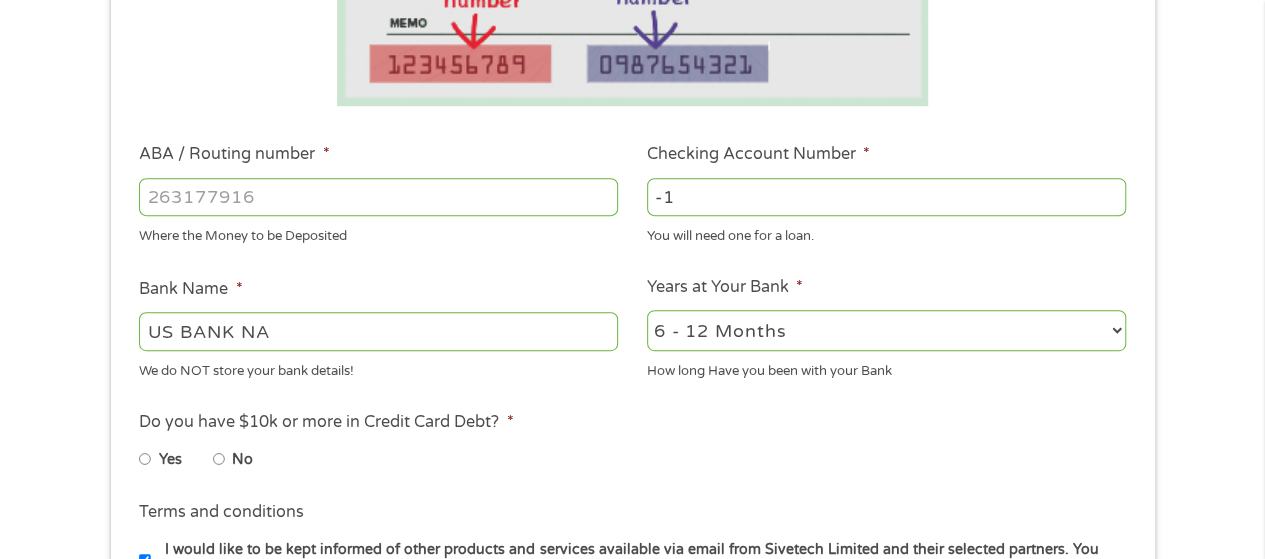 click on "2 - 4 Years 6 - 12 Months 1 - 2 Years Over 4 Years" at bounding box center [886, 330] 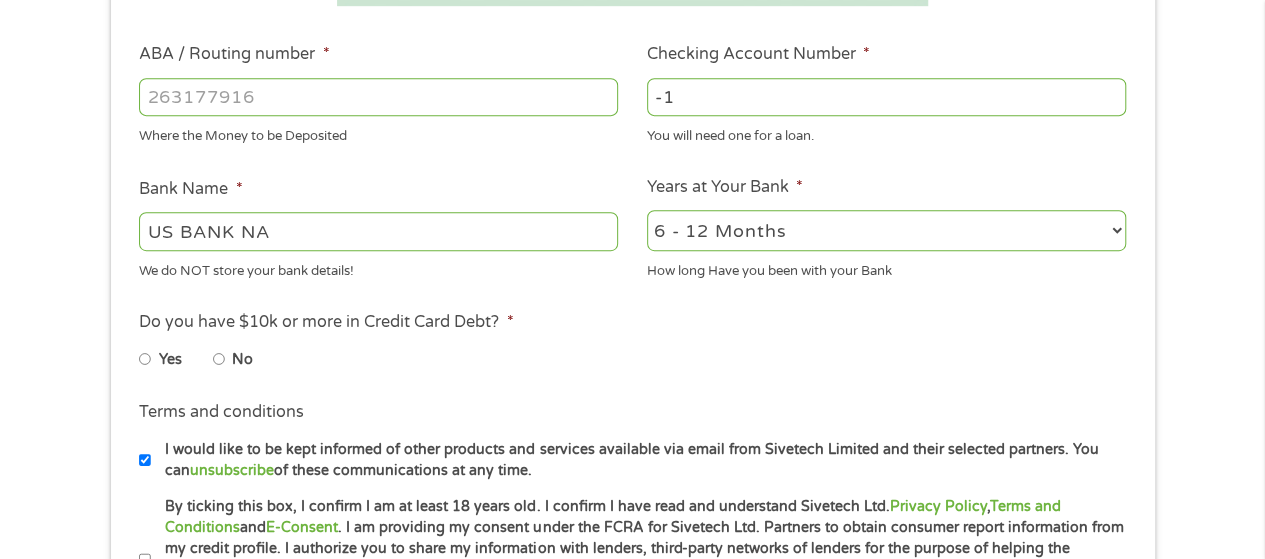 click on "No" at bounding box center [219, 359] 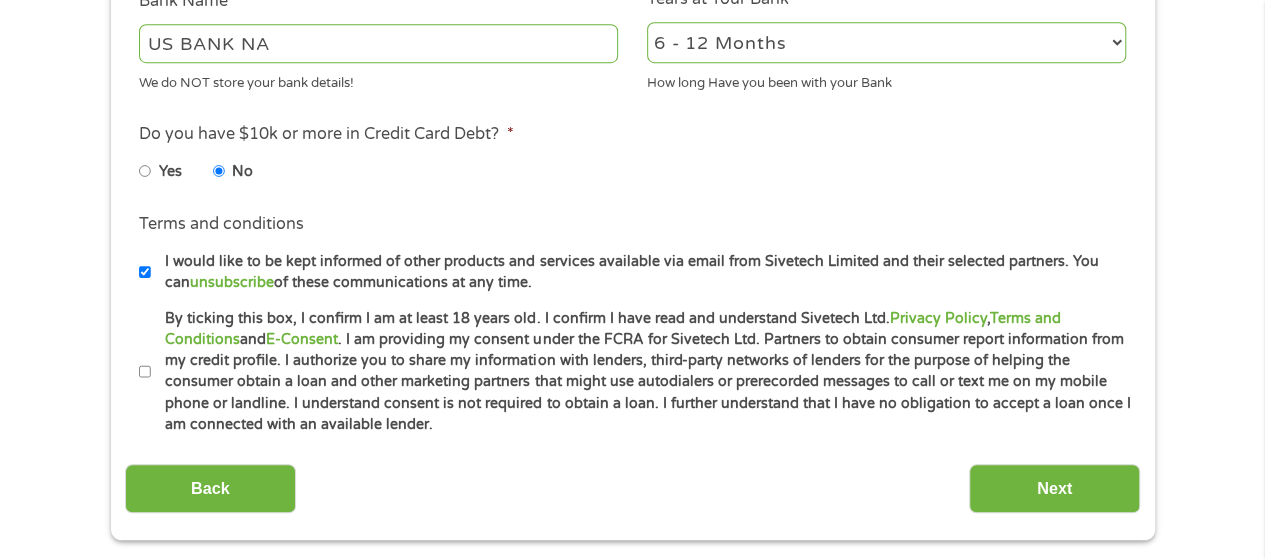 scroll, scrollTop: 800, scrollLeft: 0, axis: vertical 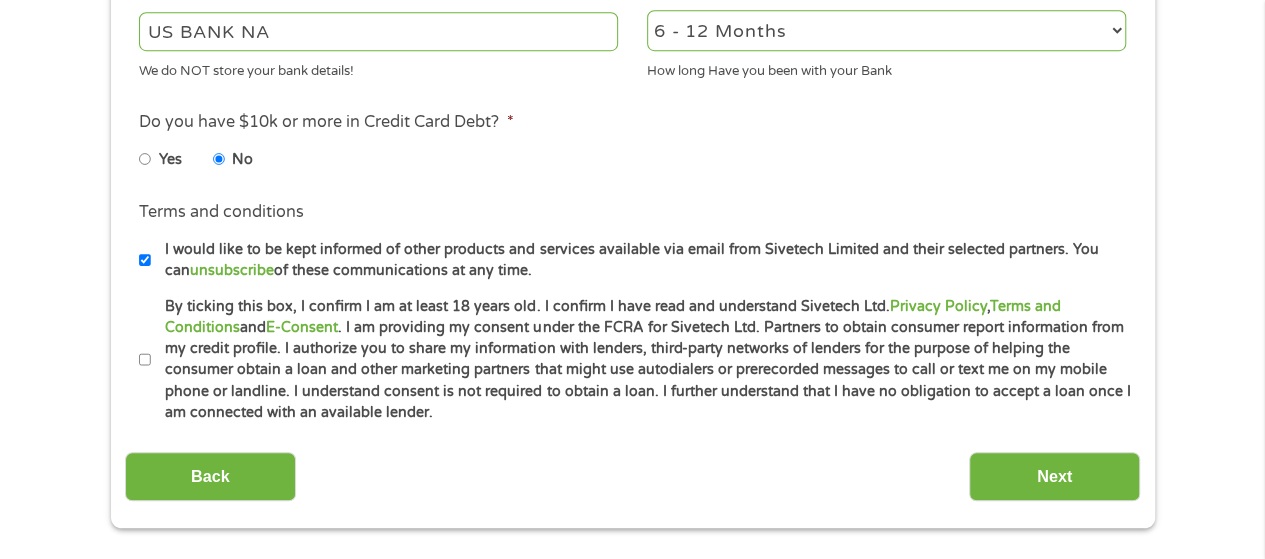click on "By ticking this box, I confirm I am at least 18 years old. I confirm I have read and understand Sivetech Ltd.  Privacy Policy ,  Terms and Conditions  and  E-Consent . I am providing my consent under the FCRA for Sivetech Ltd. Partners to obtain consumer report information from my credit profile. I authorize you to share my information with lenders, third-party networks of lenders for the purpose of helping the consumer obtain a loan and other marketing partners that might use autodialers or prerecorded messages to call or text me on my mobile phone or landline. I understand consent is not required to obtain a loan. I further understand that I have no obligation to accept a loan once I am connected with an available lender." at bounding box center (145, 360) 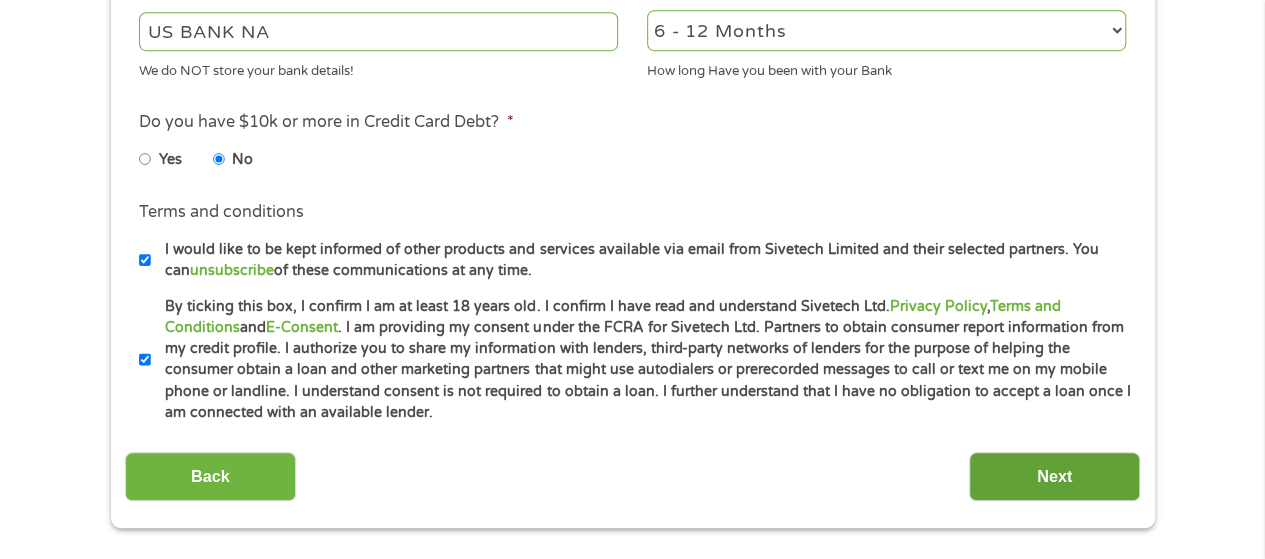click on "Next" at bounding box center (1054, 476) 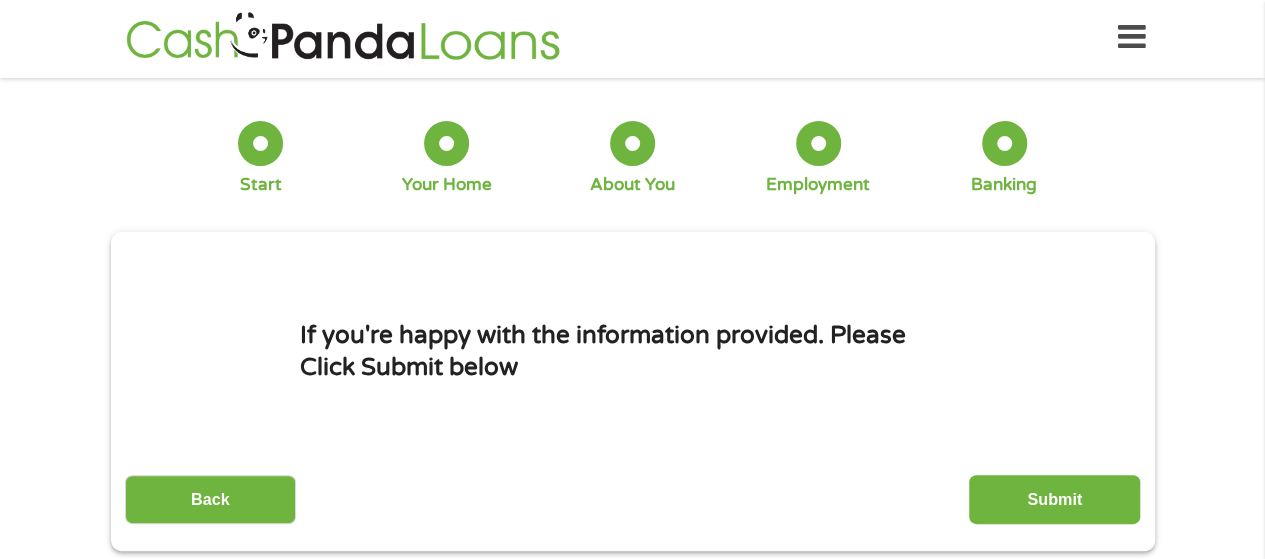 scroll, scrollTop: 0, scrollLeft: 0, axis: both 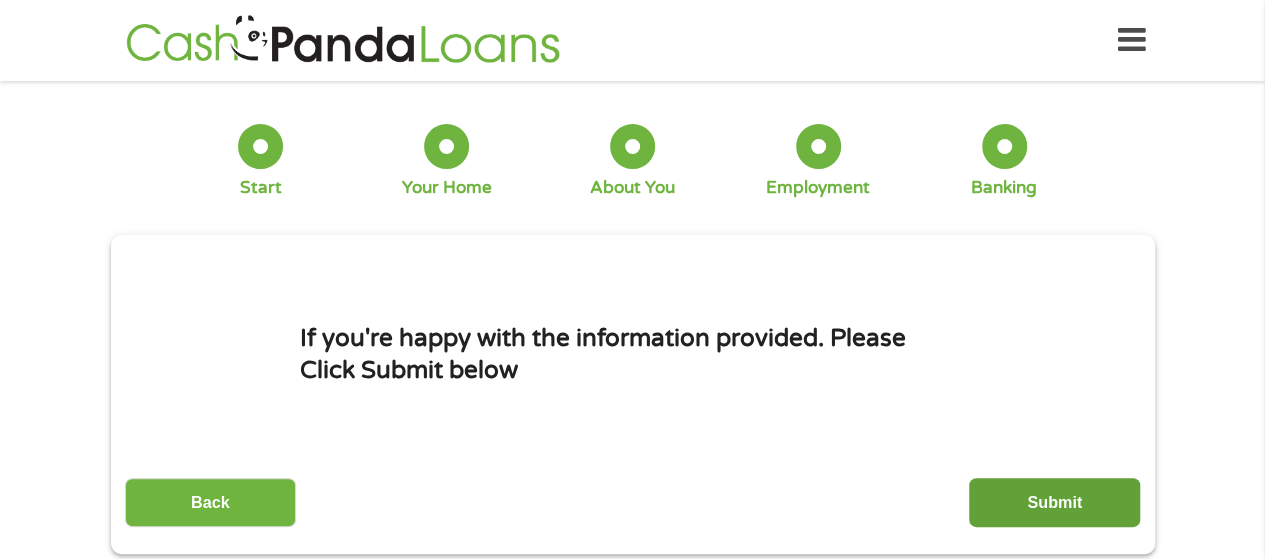 click on "Submit" at bounding box center (1054, 502) 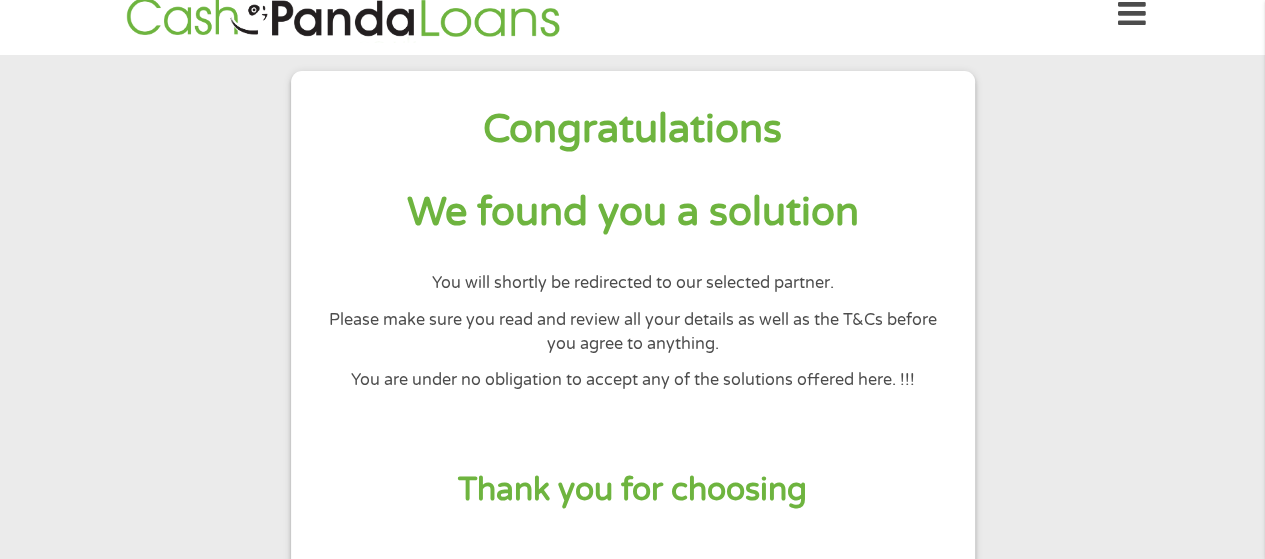scroll, scrollTop: 0, scrollLeft: 0, axis: both 